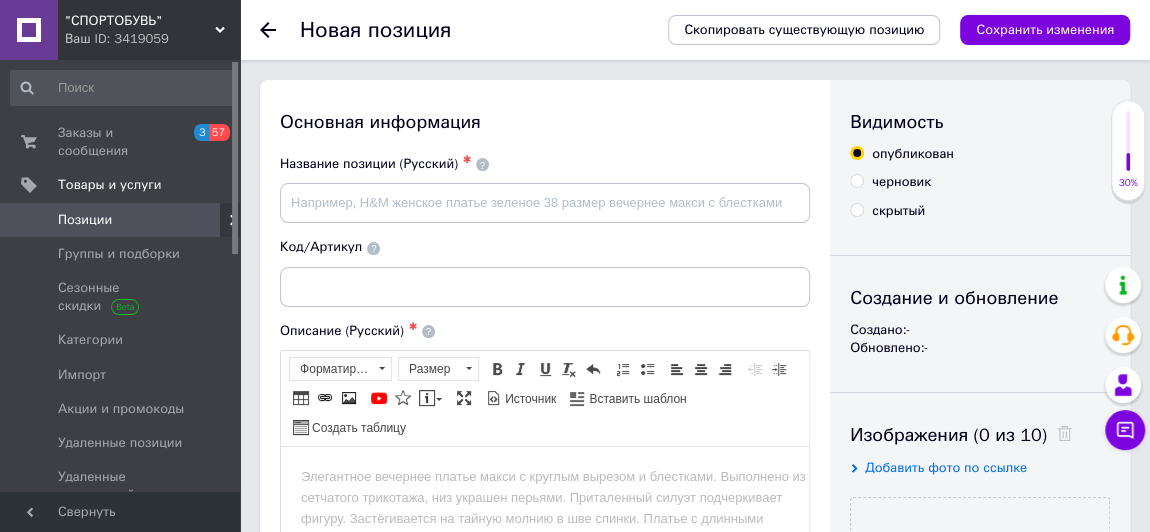 scroll, scrollTop: 0, scrollLeft: 0, axis: both 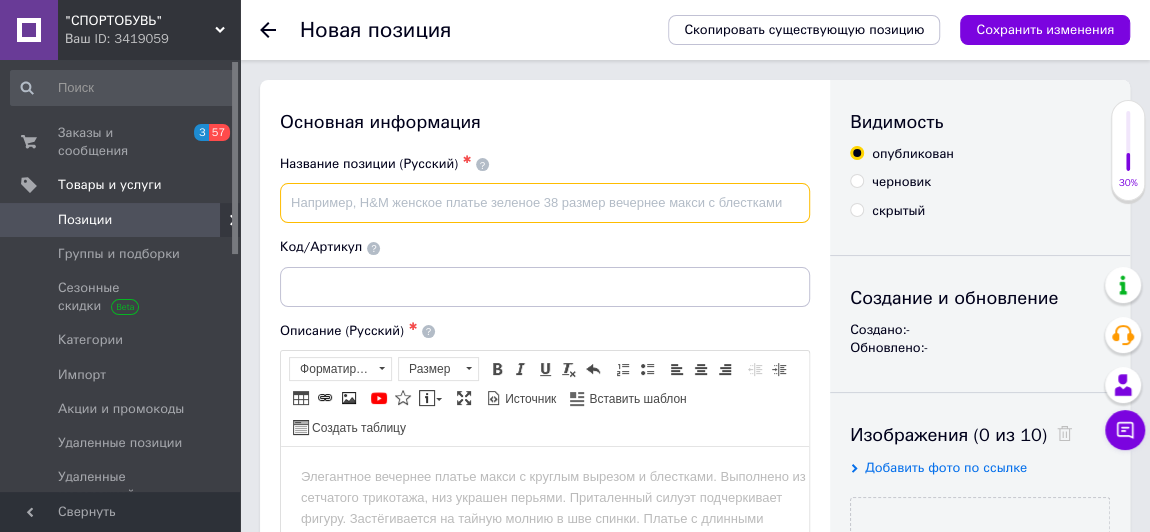 paste on "Тактические кроссовки LOWA [PERSON_NAME] GTX LO Green. 41,  46.5" 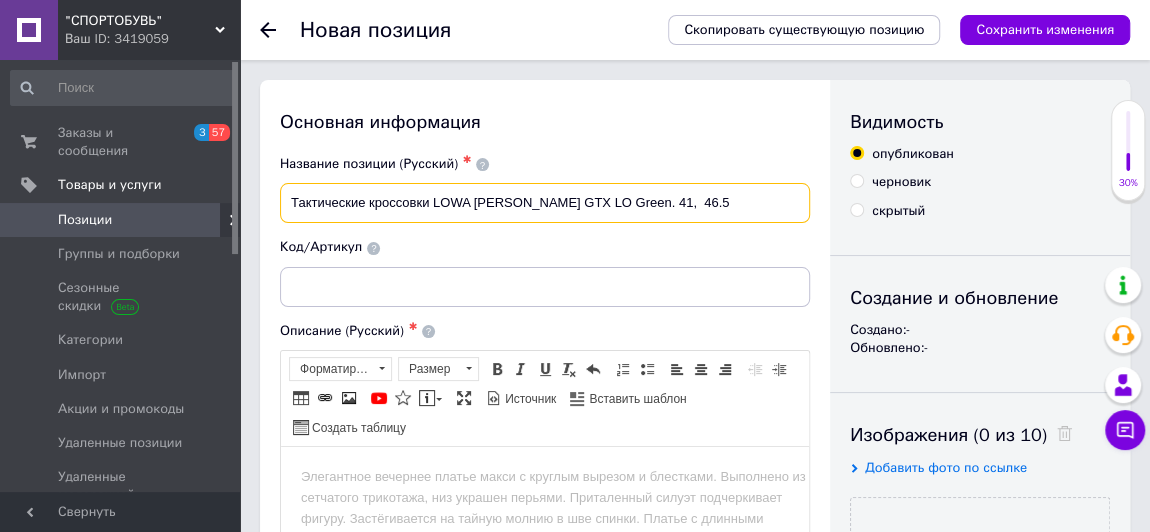 type on "Тактические кроссовки LOWA [PERSON_NAME] GTX LO Green. 41,  46.5" 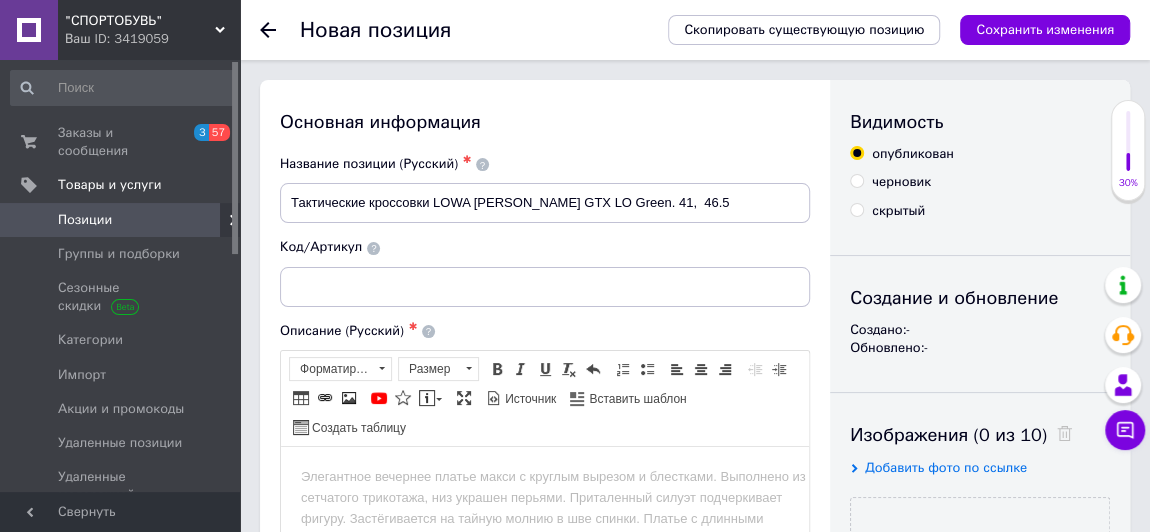 click at bounding box center (545, 476) 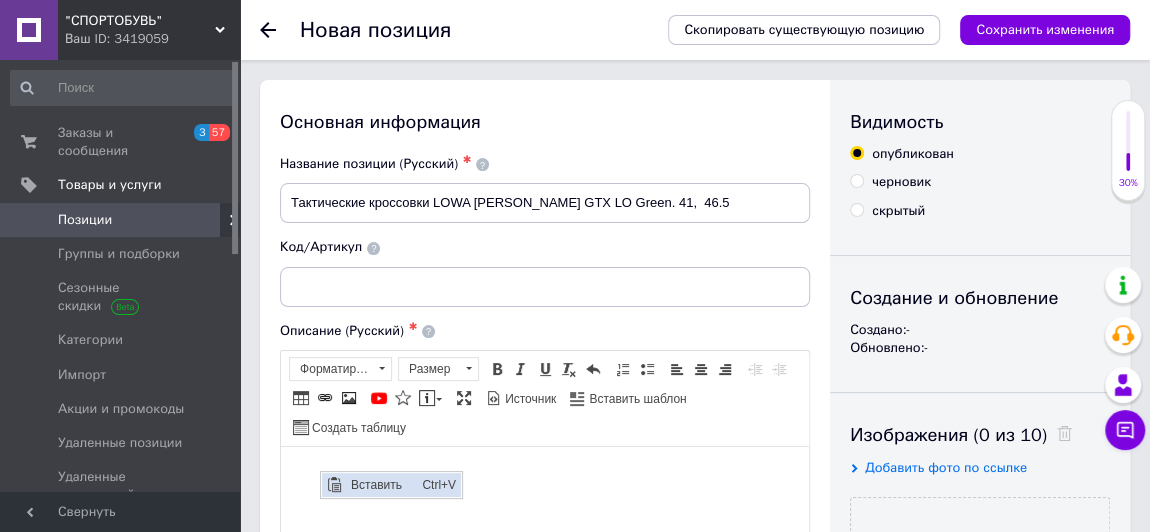 scroll, scrollTop: 0, scrollLeft: 0, axis: both 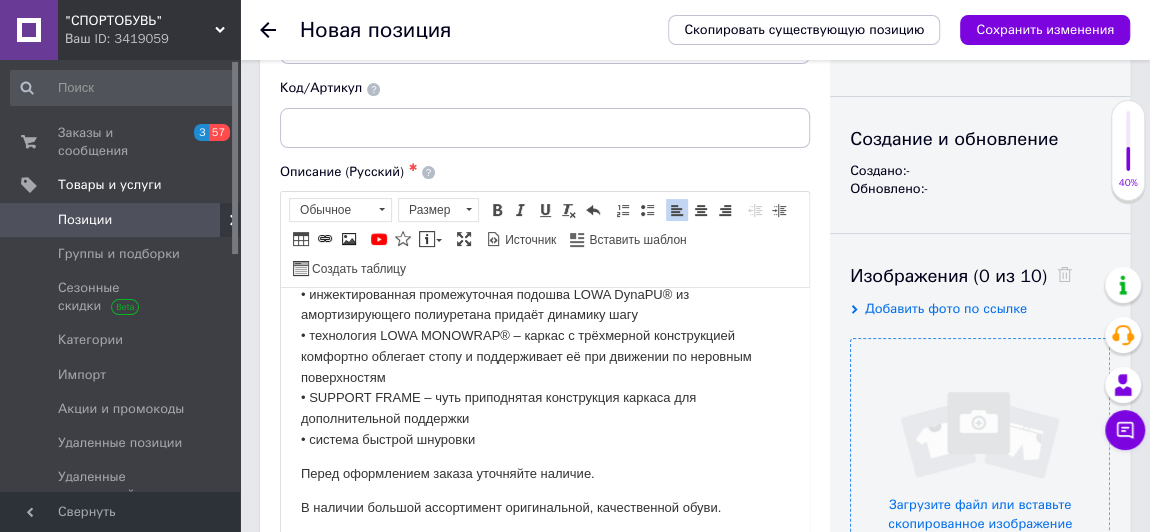 click at bounding box center (980, 468) 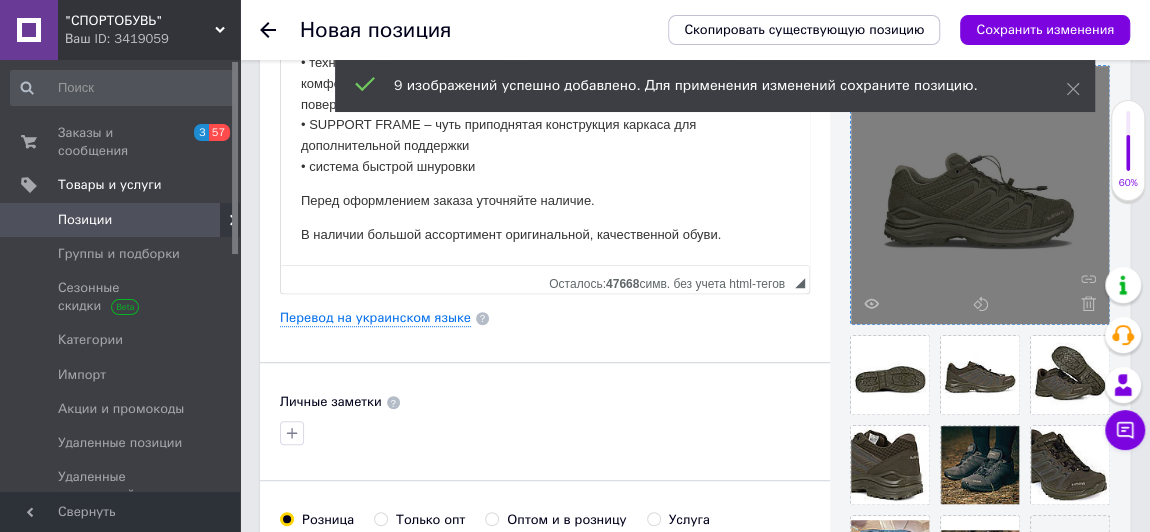 scroll, scrollTop: 614, scrollLeft: 0, axis: vertical 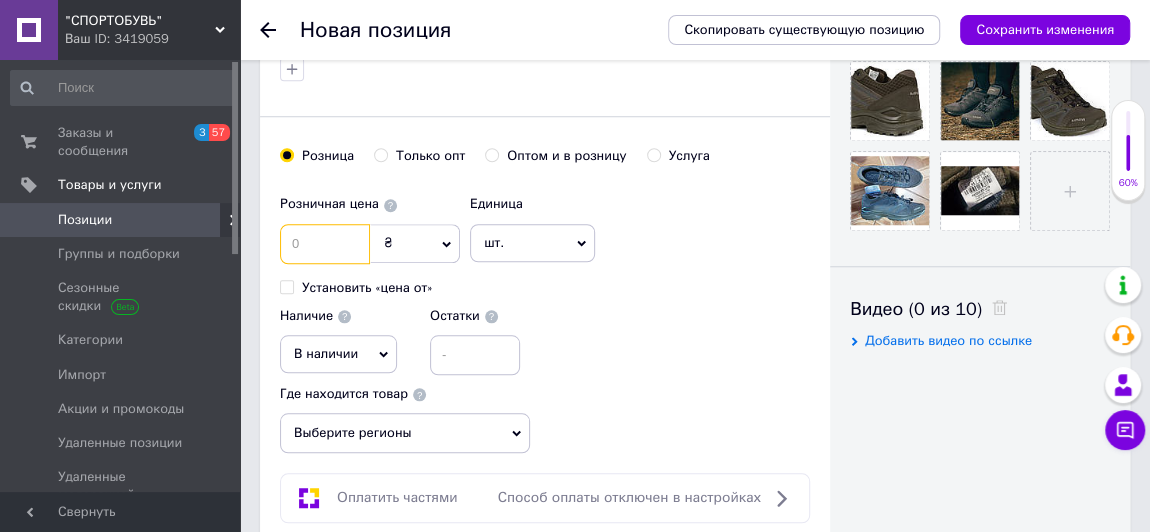click at bounding box center [325, 244] 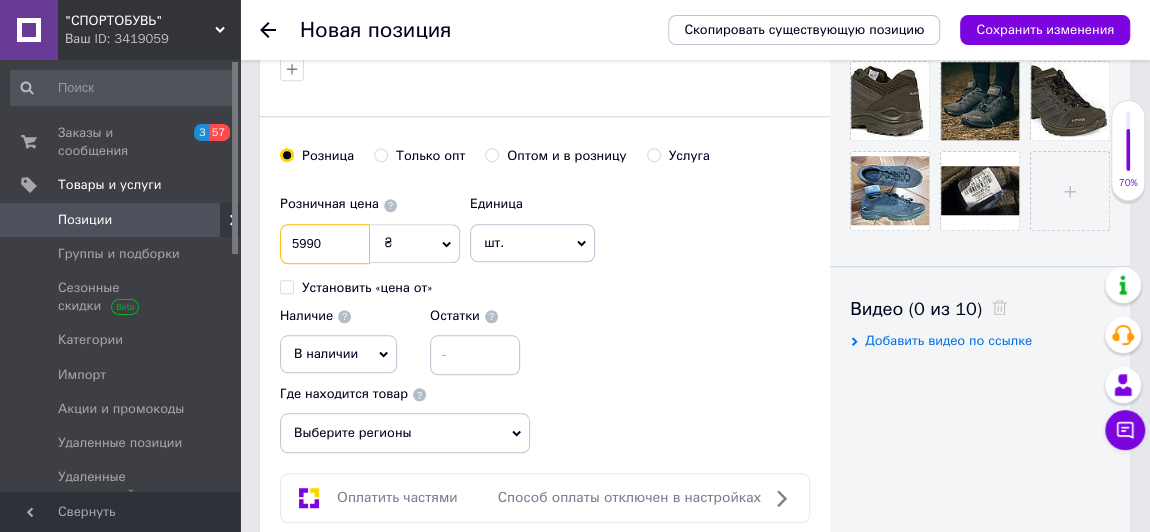 type on "5990" 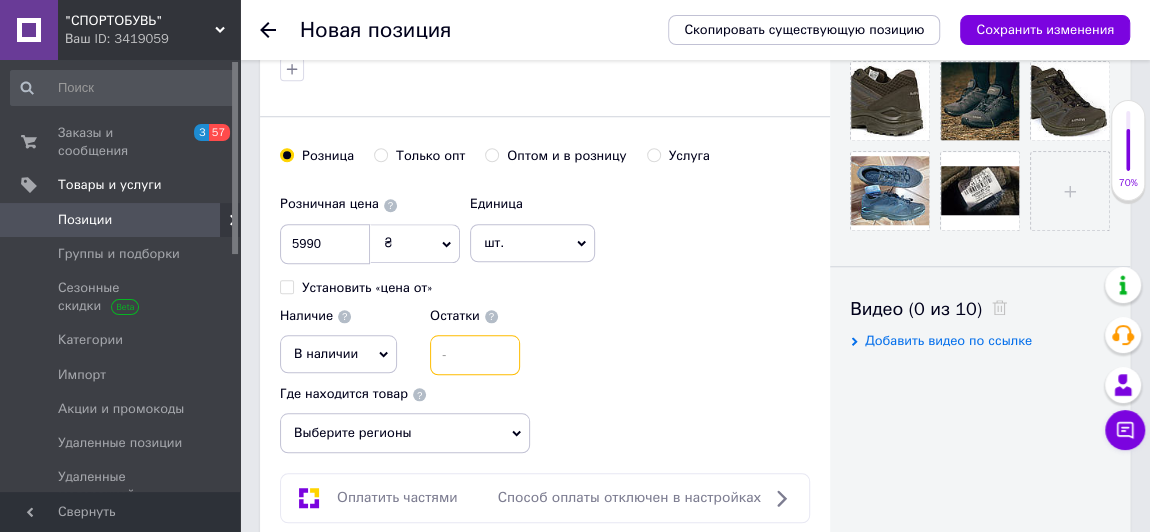 click at bounding box center (475, 355) 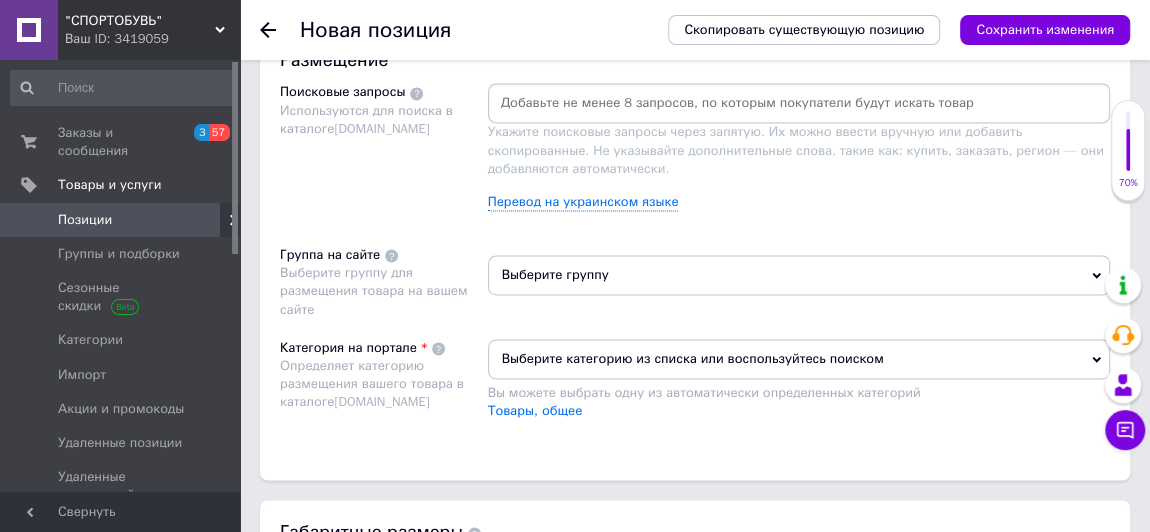 scroll, scrollTop: 1432, scrollLeft: 0, axis: vertical 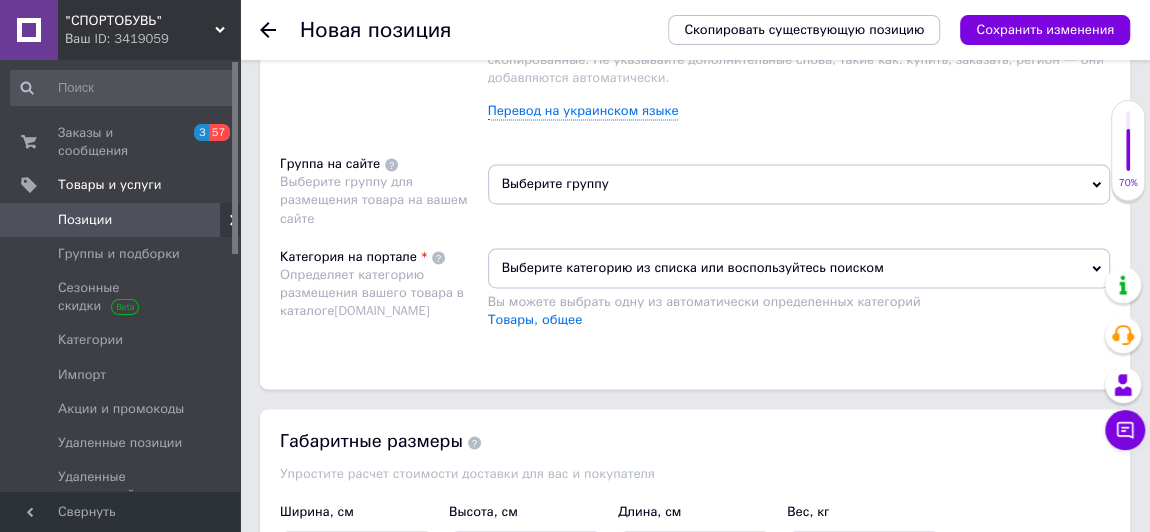 type on "2" 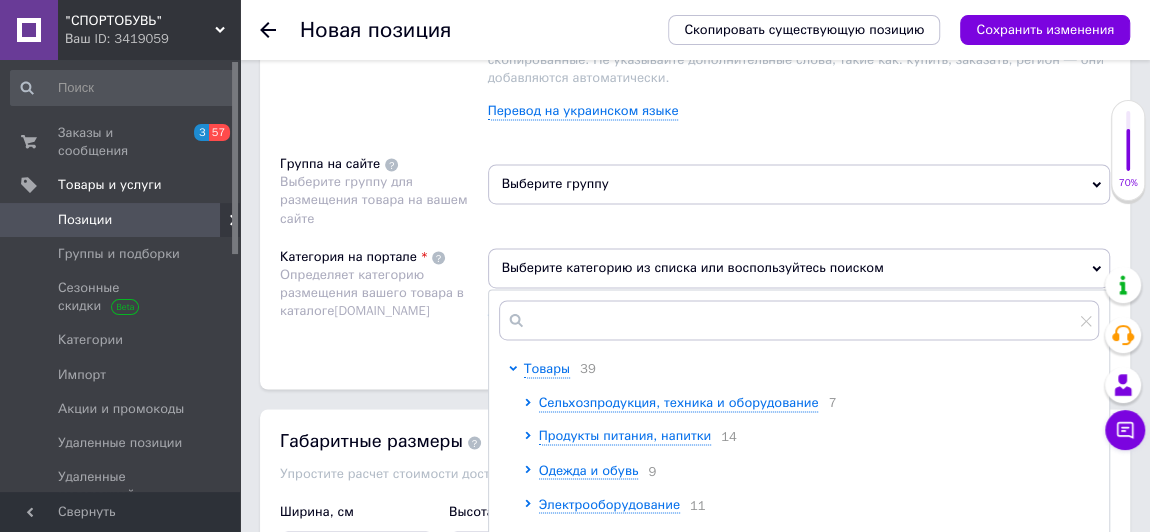 scroll, scrollTop: 1523, scrollLeft: 0, axis: vertical 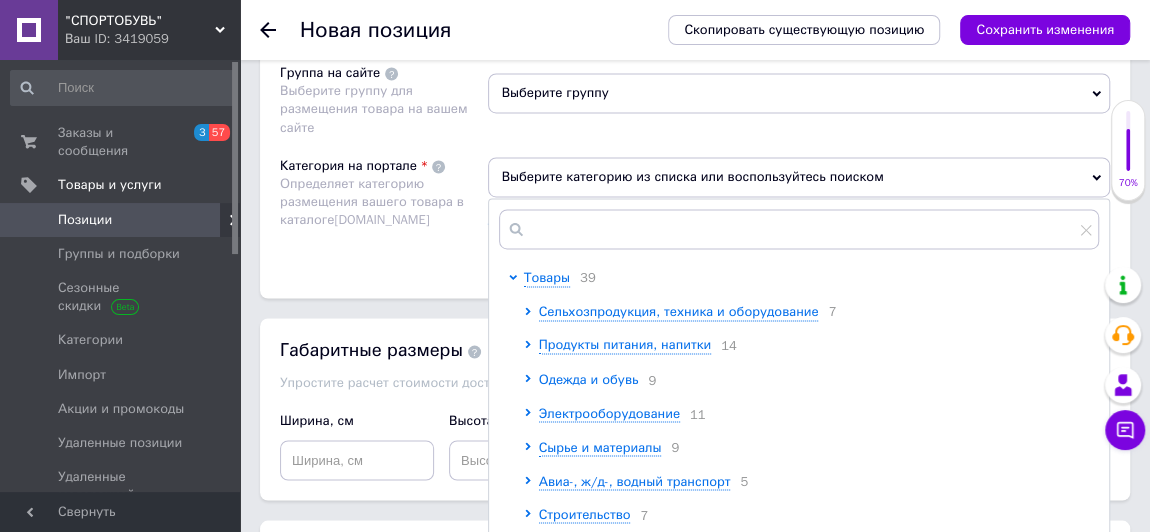 click on "Одежда и обувь" at bounding box center [589, 378] 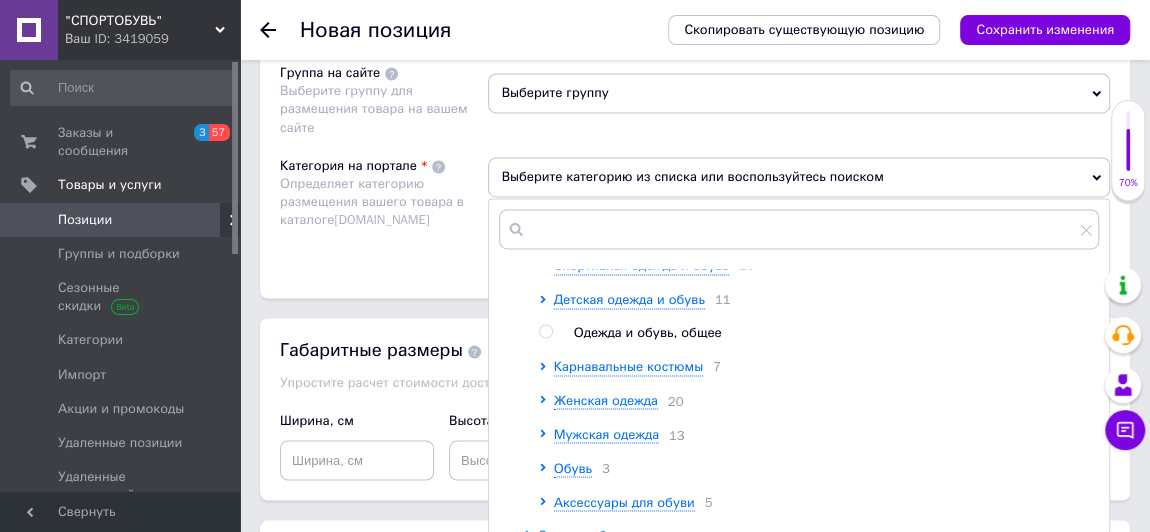 scroll, scrollTop: 90, scrollLeft: 0, axis: vertical 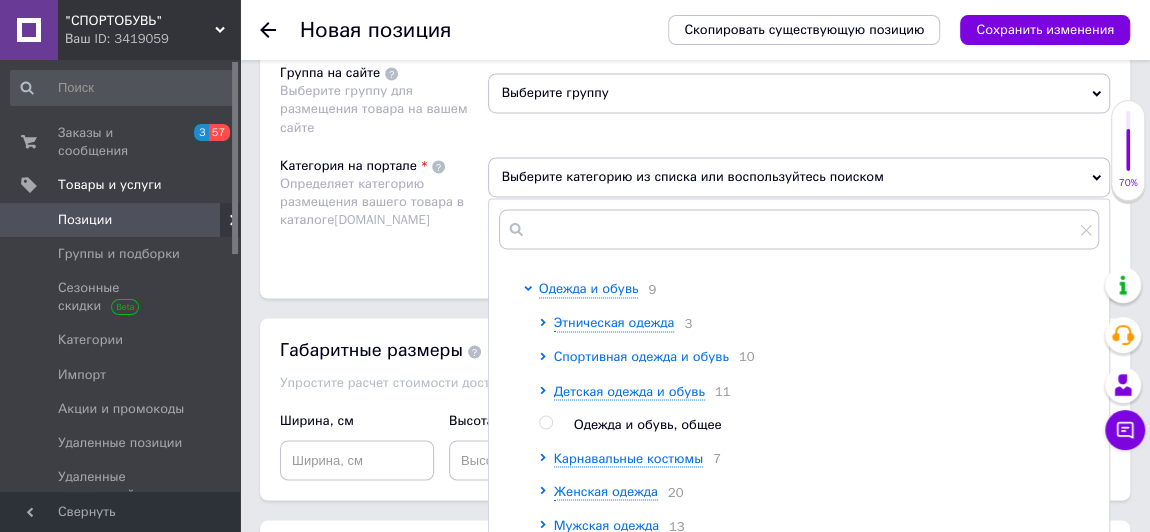 click on "Спортивная одежда и обувь" at bounding box center [641, 356] 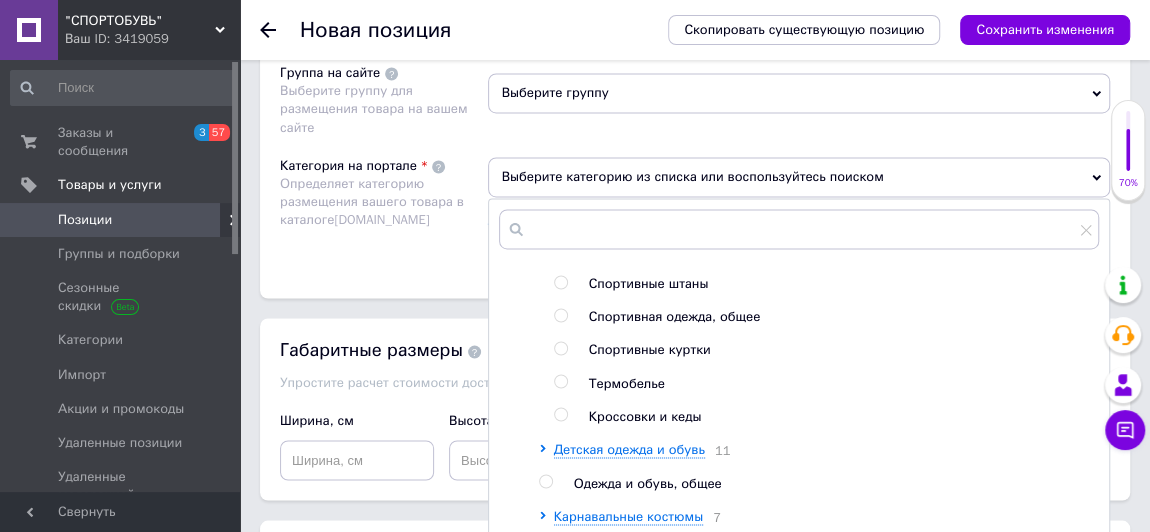 scroll, scrollTop: 454, scrollLeft: 0, axis: vertical 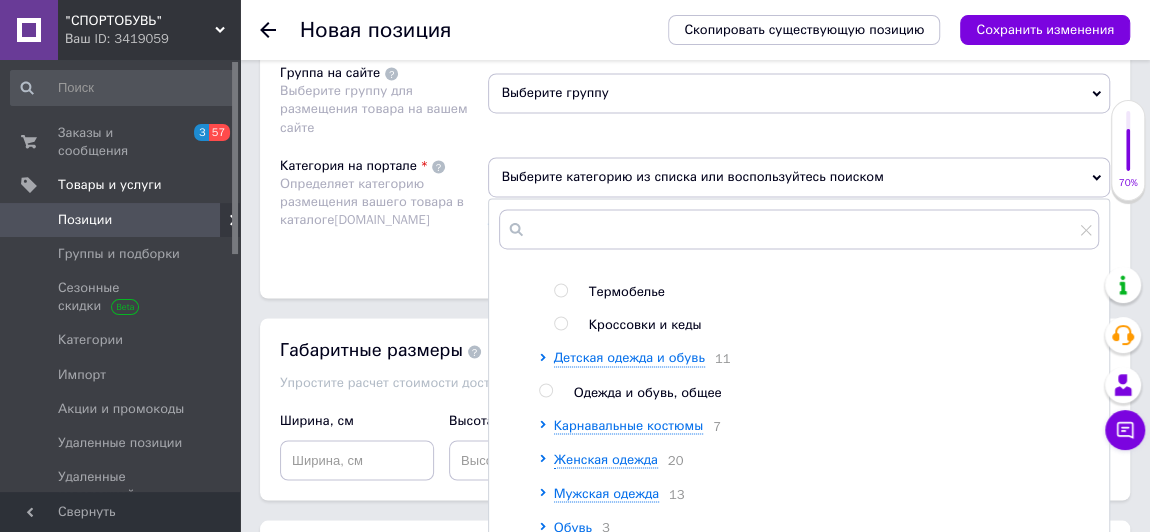 click at bounding box center [560, 323] 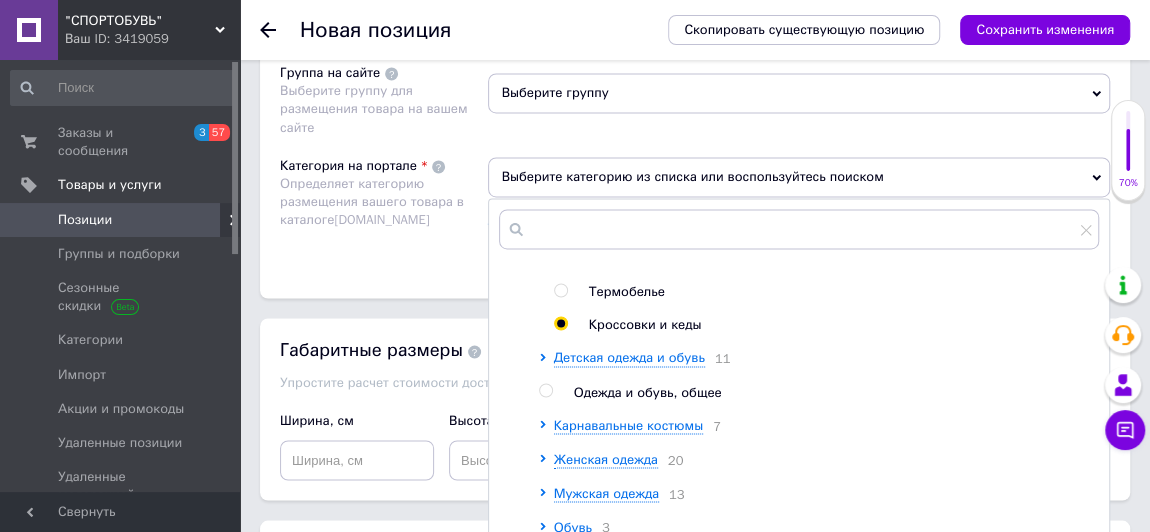 radio on "true" 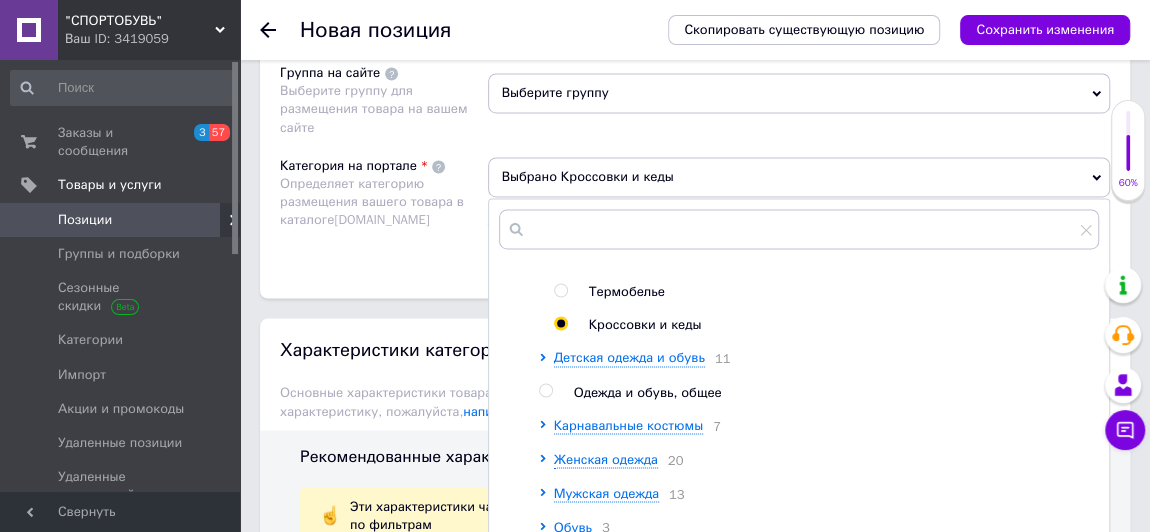 scroll, scrollTop: 1705, scrollLeft: 0, axis: vertical 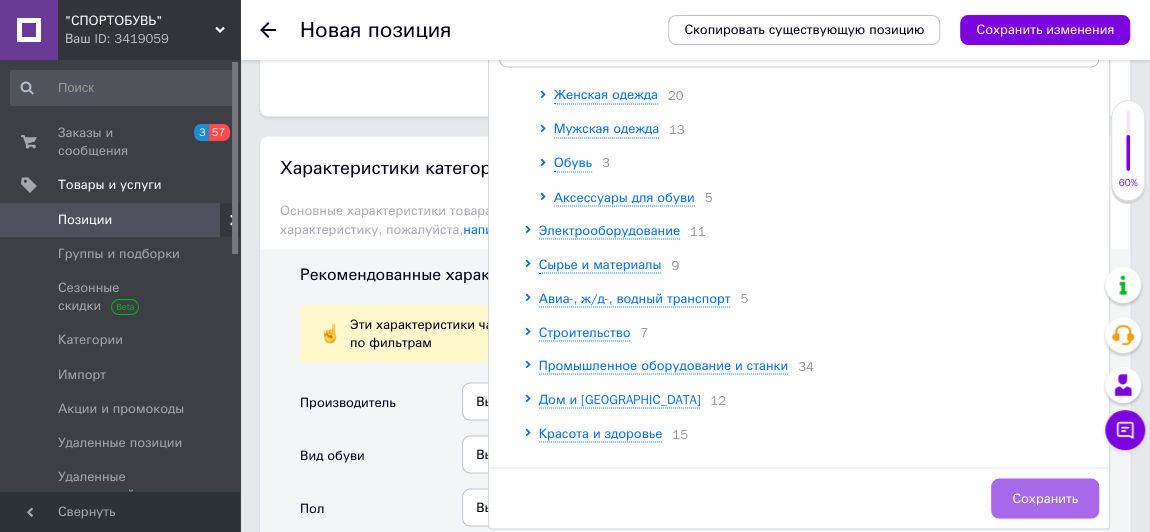 click on "Сохранить" at bounding box center (1045, 498) 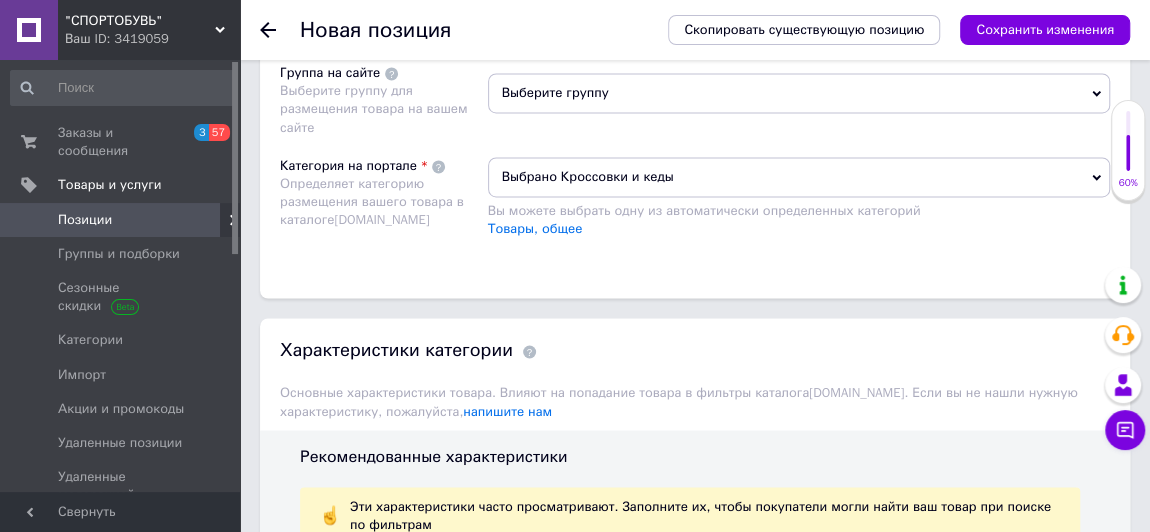 scroll, scrollTop: 1432, scrollLeft: 0, axis: vertical 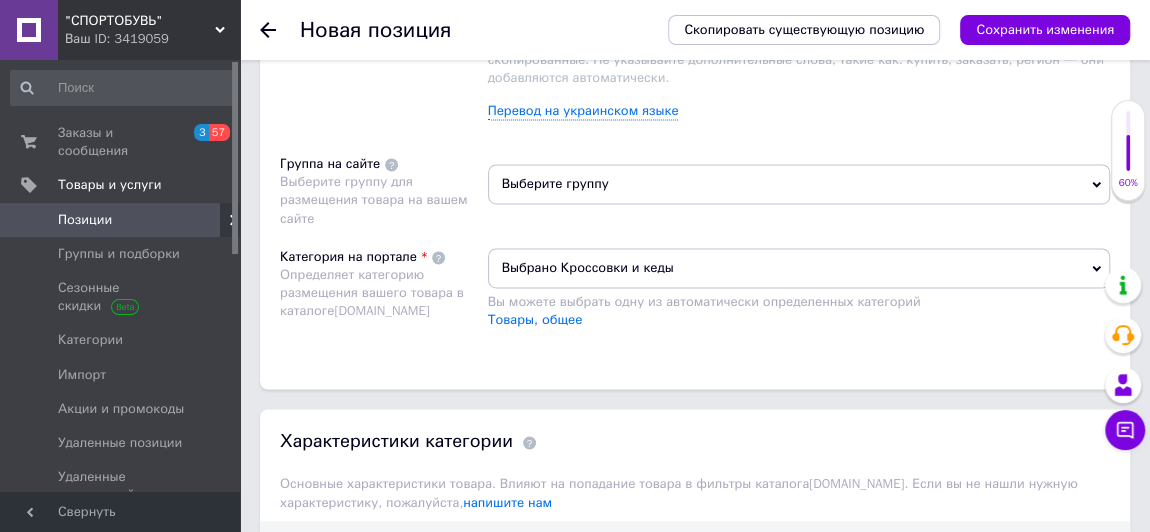 click on "Выберите группу" at bounding box center [799, 184] 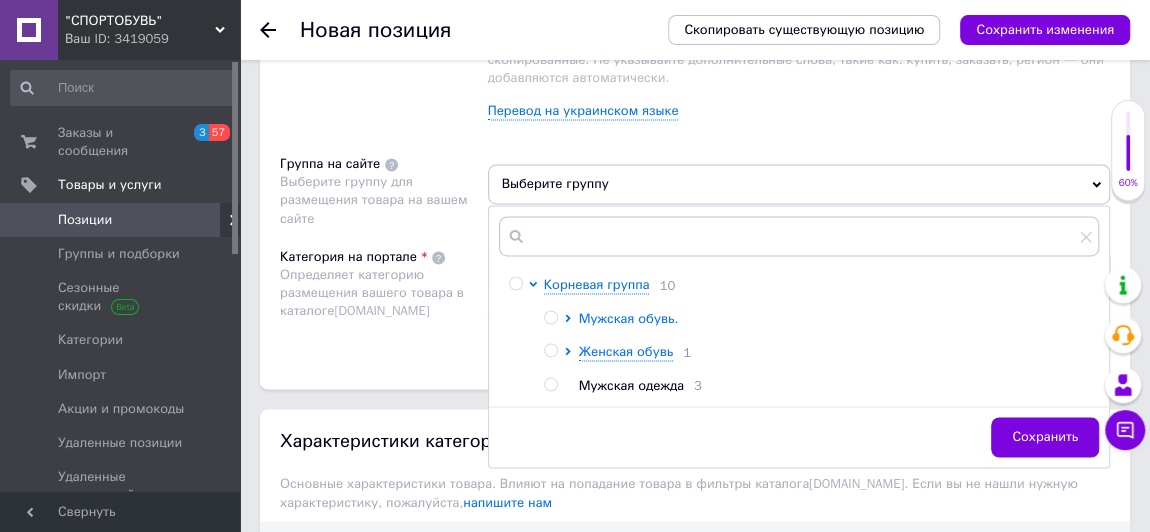 click on "Мужская обувь." at bounding box center (629, 318) 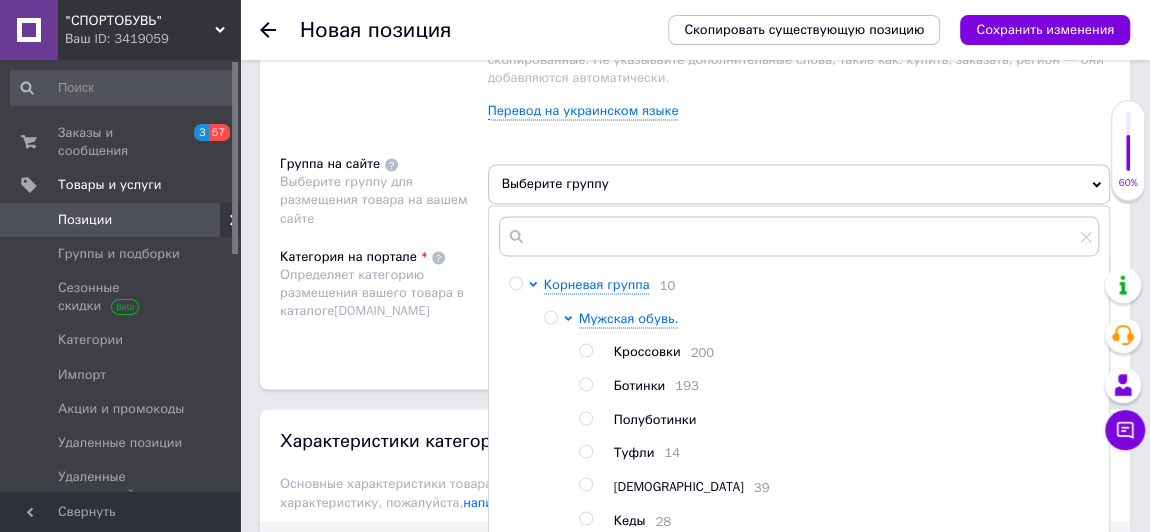 click at bounding box center [585, 350] 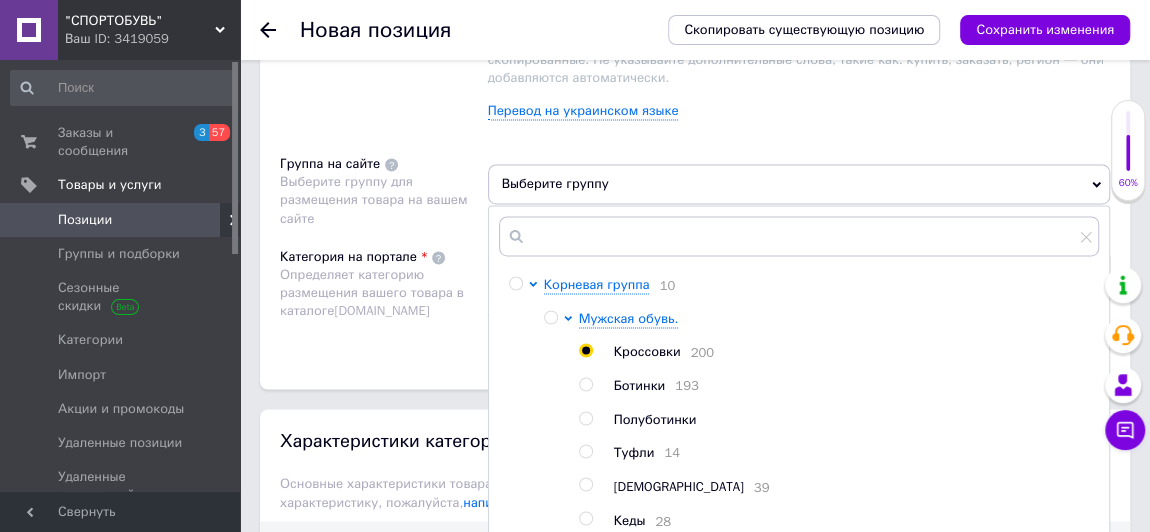 radio on "true" 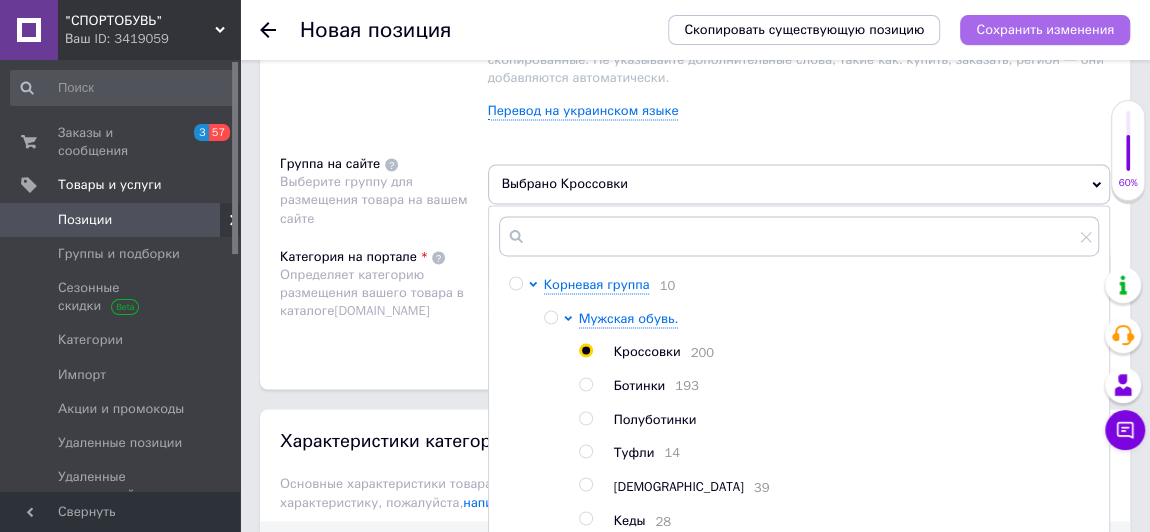 click on "Сохранить изменения" at bounding box center [1045, 29] 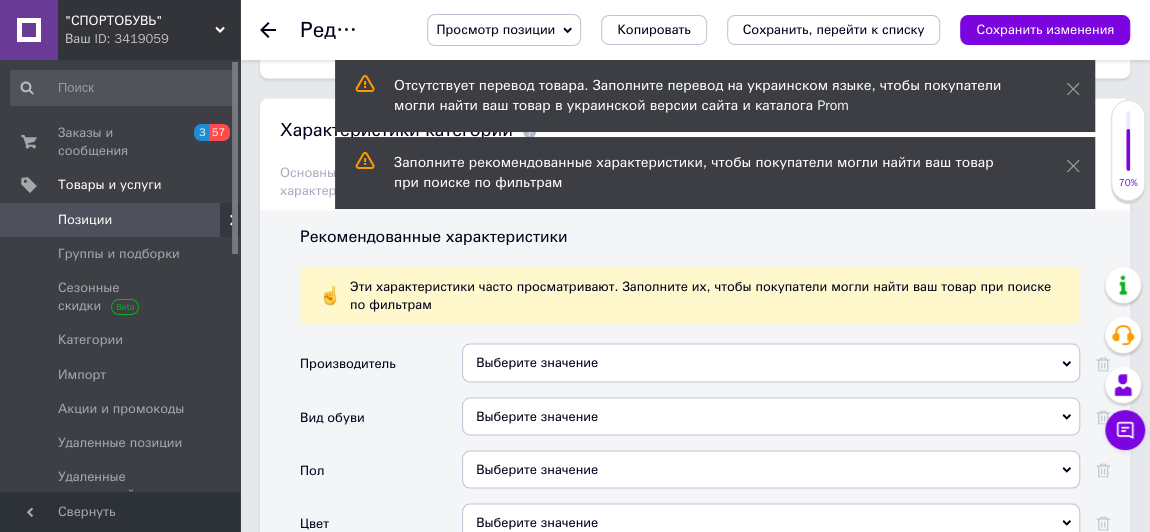 scroll, scrollTop: 1818, scrollLeft: 0, axis: vertical 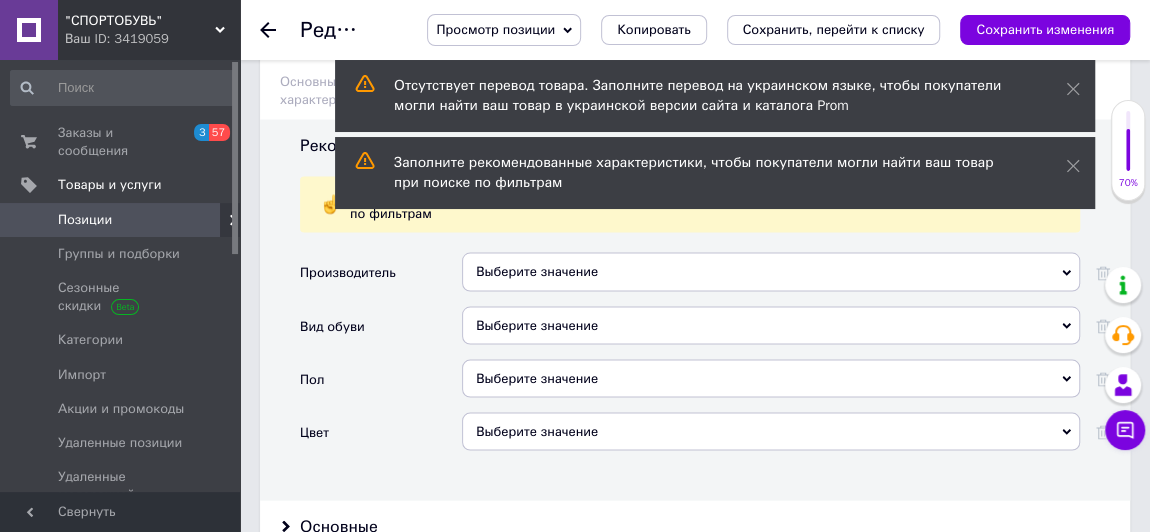 click on "Выберите значение" at bounding box center [771, 271] 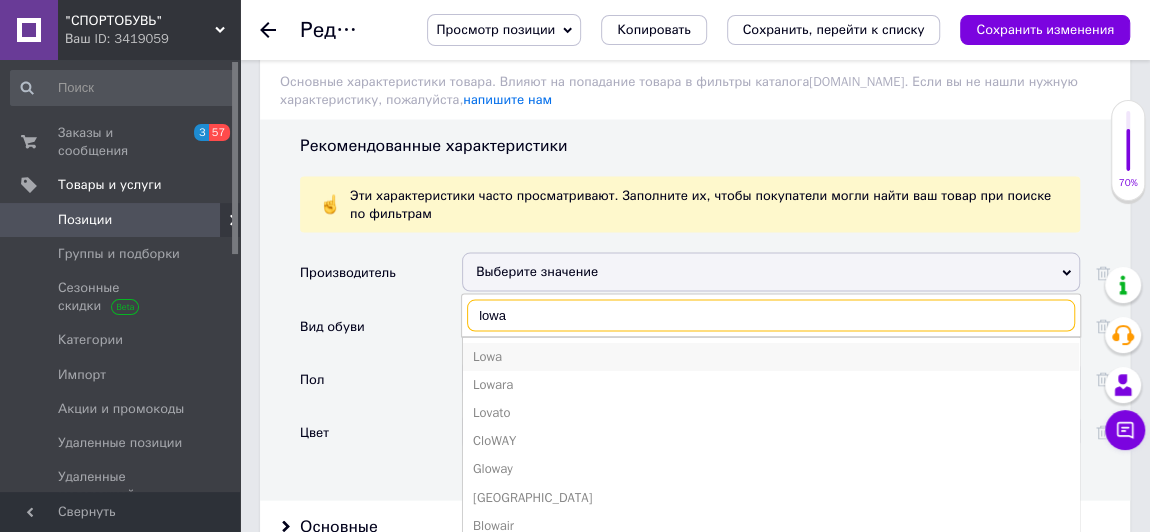 type on "lowa" 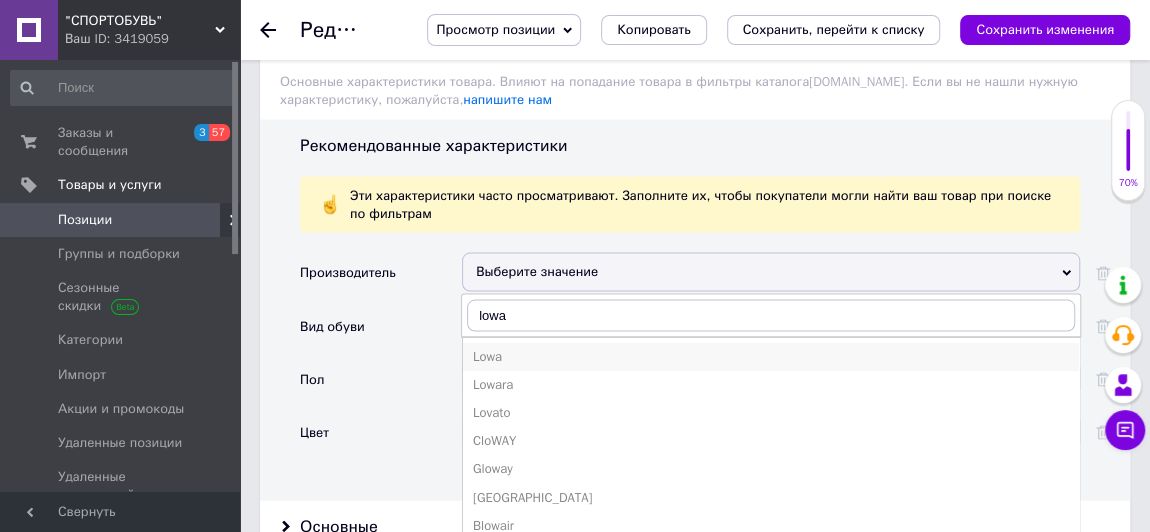 click on "Lowa" at bounding box center (771, 356) 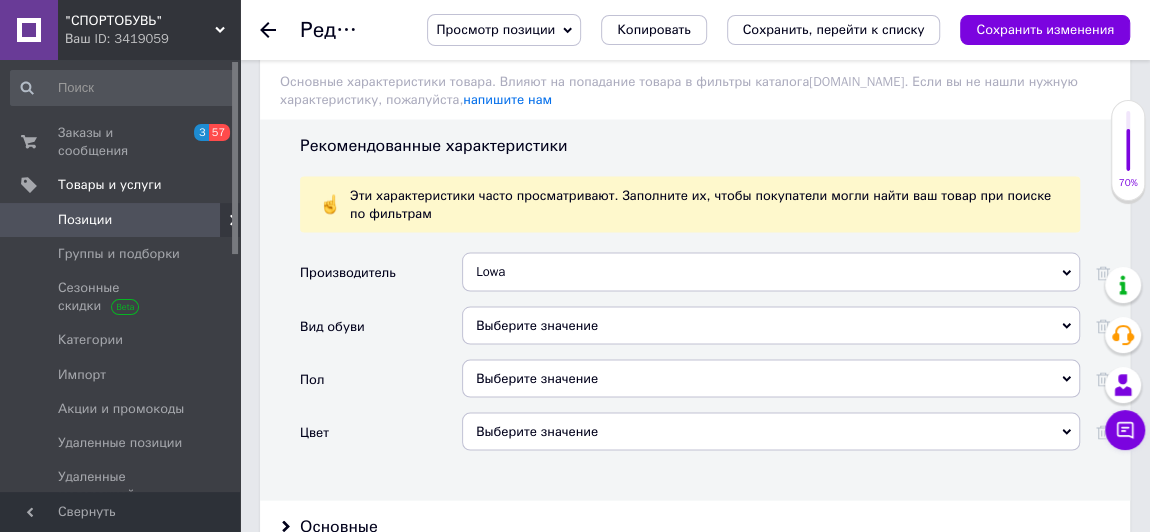 click on "Выберите значение" at bounding box center [771, 325] 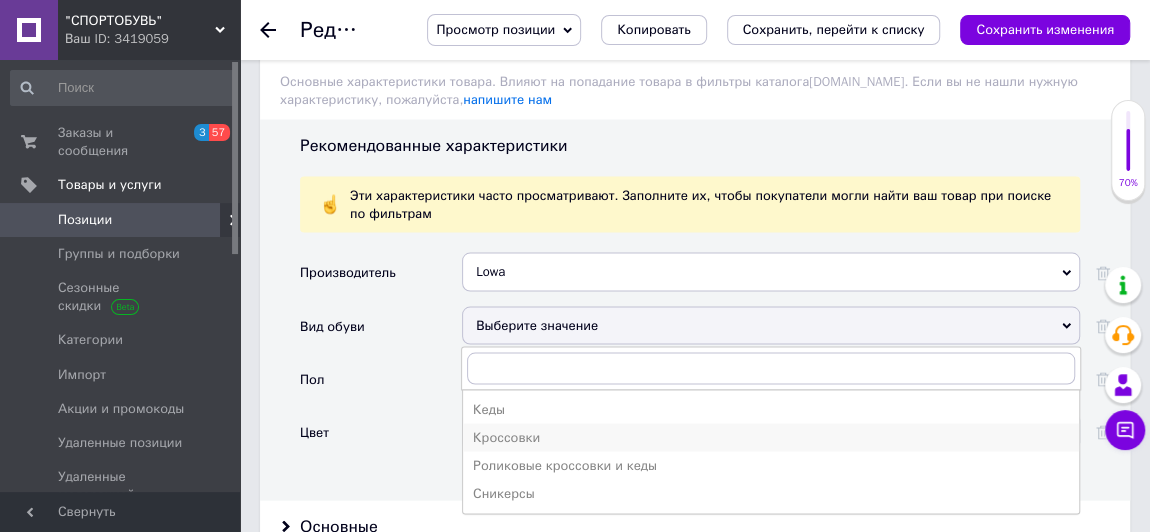 click on "Кроссовки" at bounding box center [771, 437] 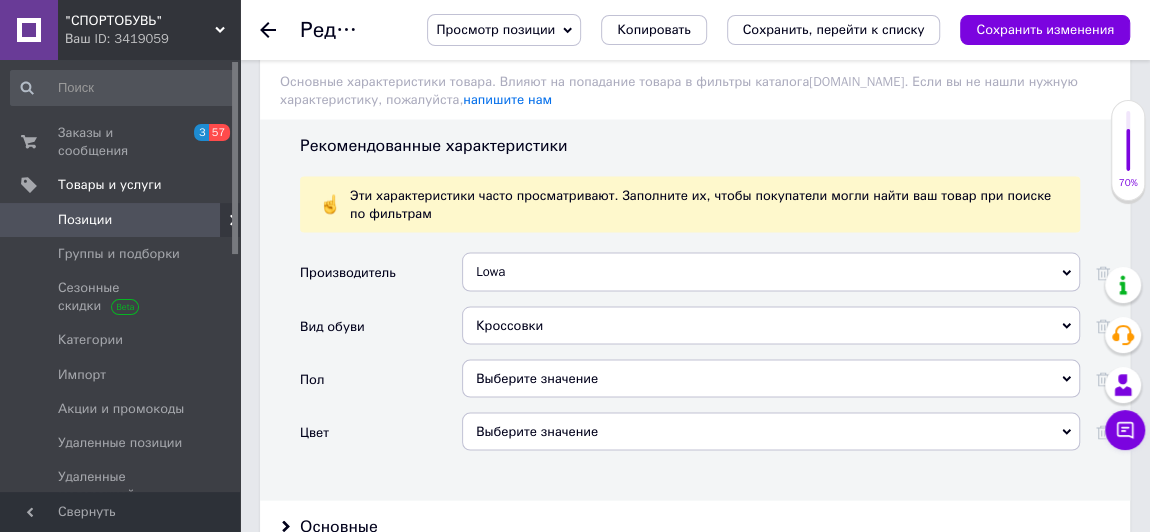 click on "Выберите значение" at bounding box center [771, 378] 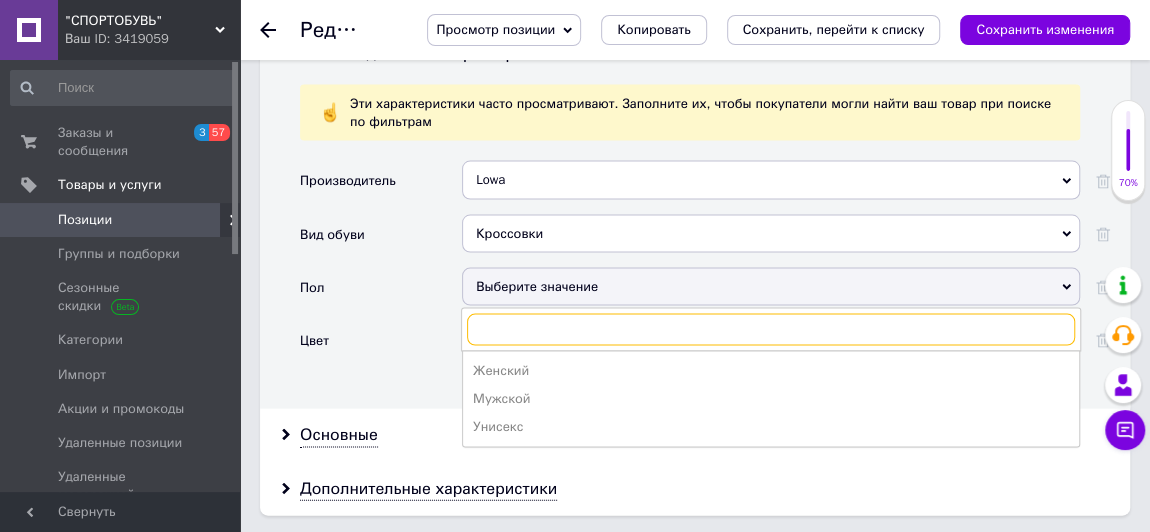 scroll, scrollTop: 1999, scrollLeft: 0, axis: vertical 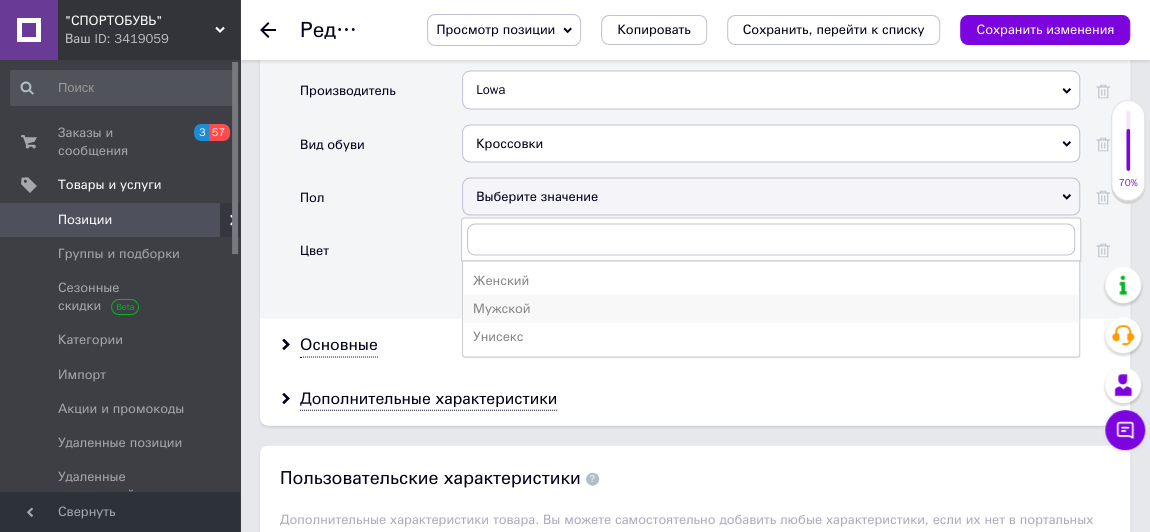 click on "Мужской" at bounding box center (771, 309) 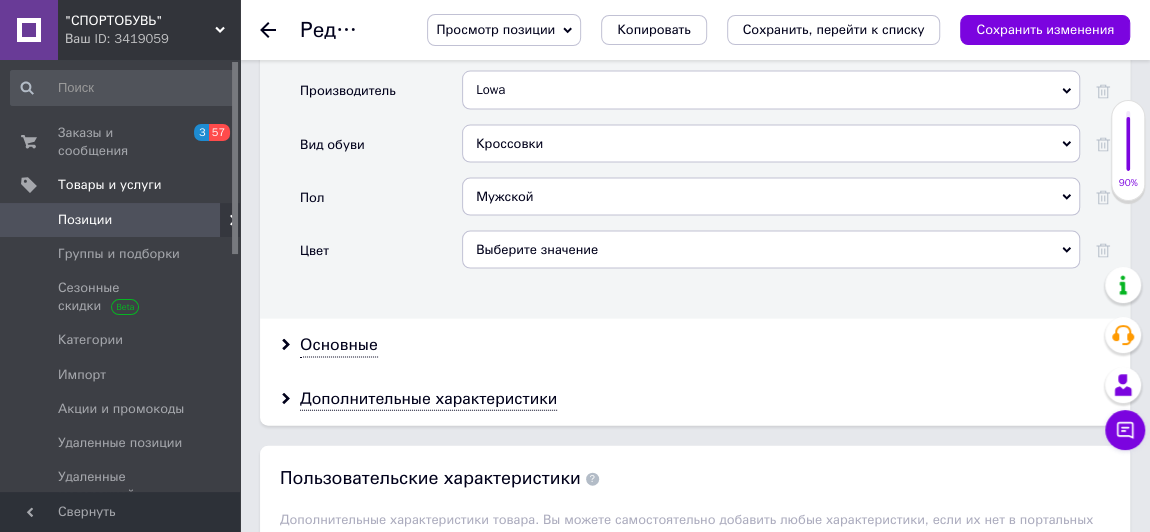 click on "Выберите значение" at bounding box center [771, 250] 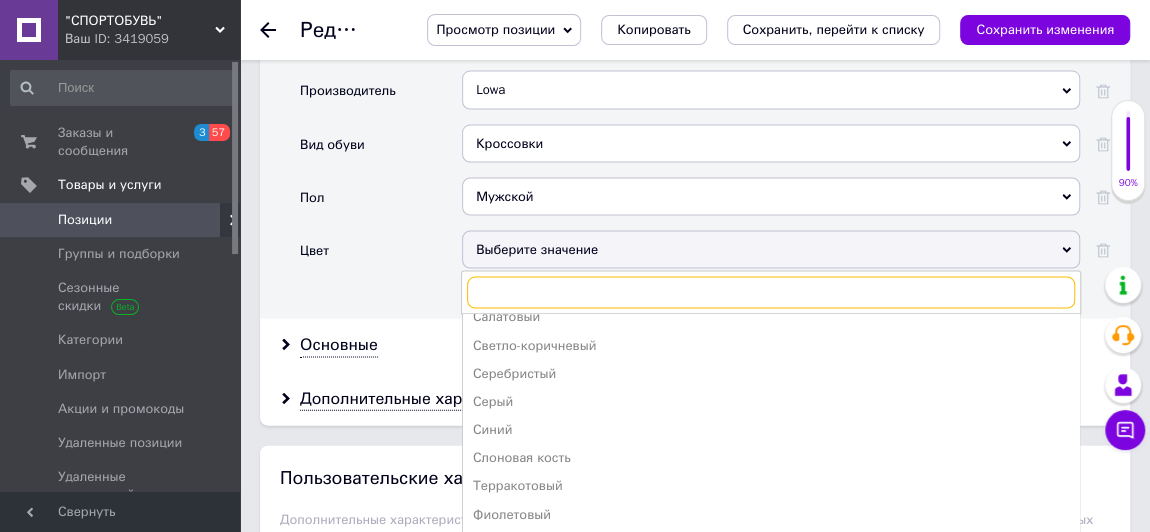 scroll, scrollTop: 670, scrollLeft: 0, axis: vertical 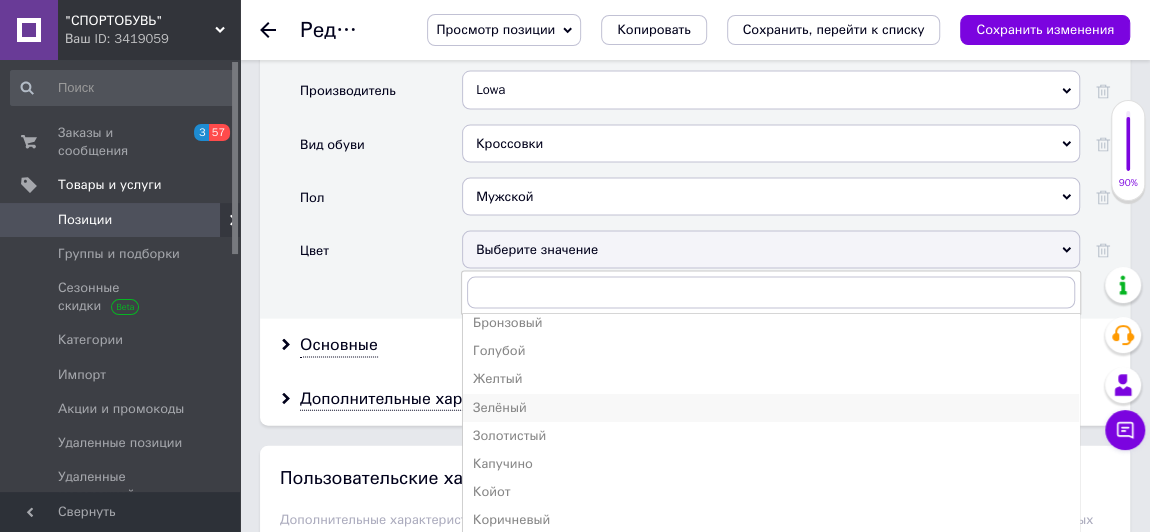 click on "Зелёный" at bounding box center [771, 408] 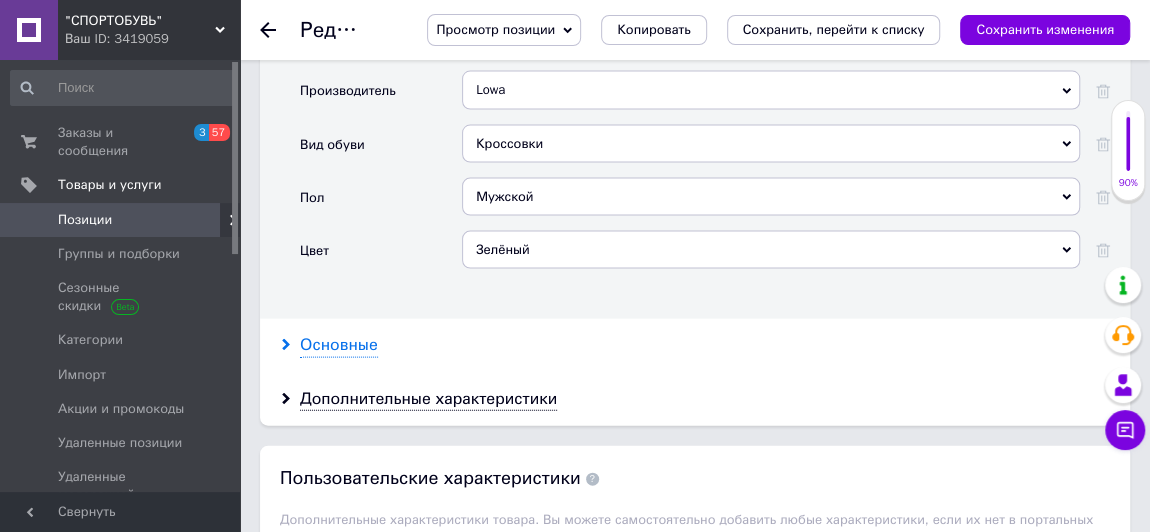click on "Основные" at bounding box center (339, 345) 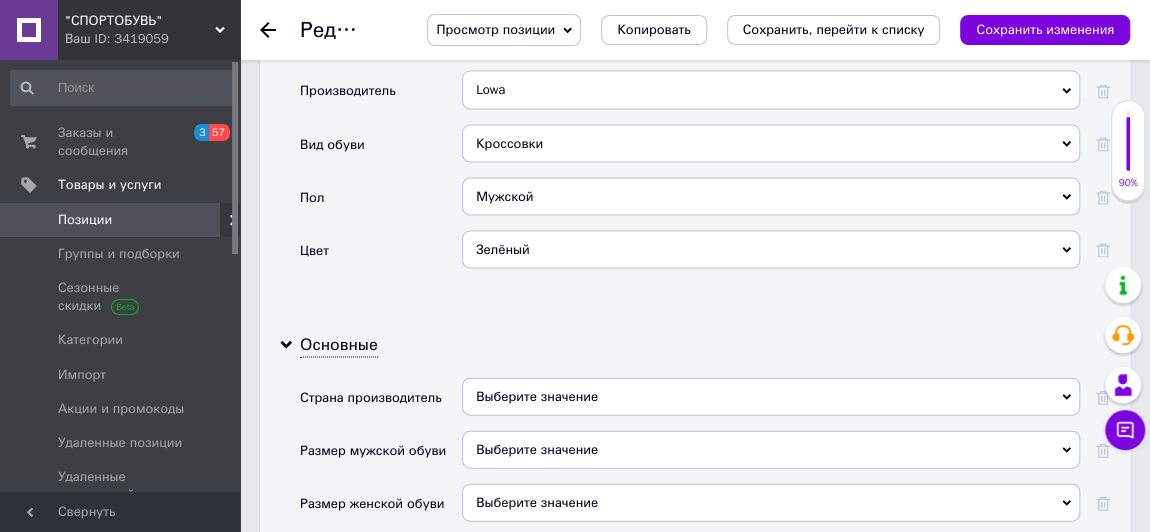 scroll, scrollTop: 2181, scrollLeft: 0, axis: vertical 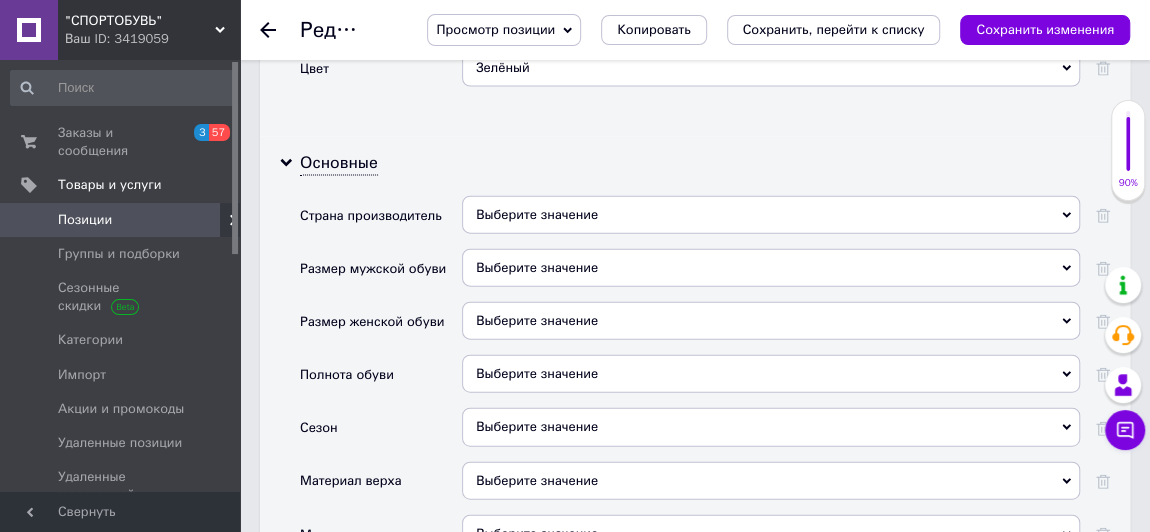 click on "Выберите значение" at bounding box center [771, 268] 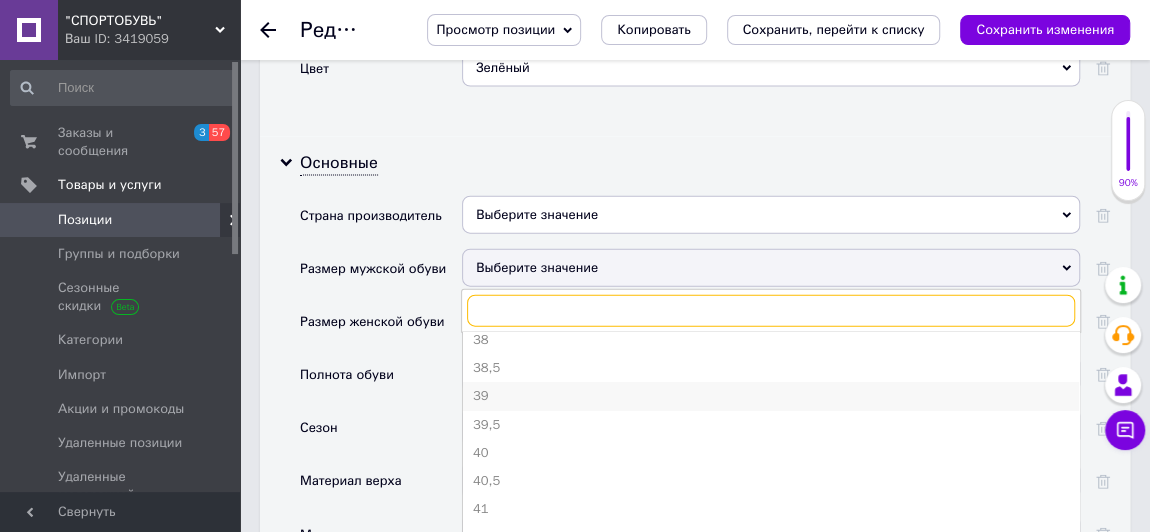 scroll, scrollTop: 272, scrollLeft: 0, axis: vertical 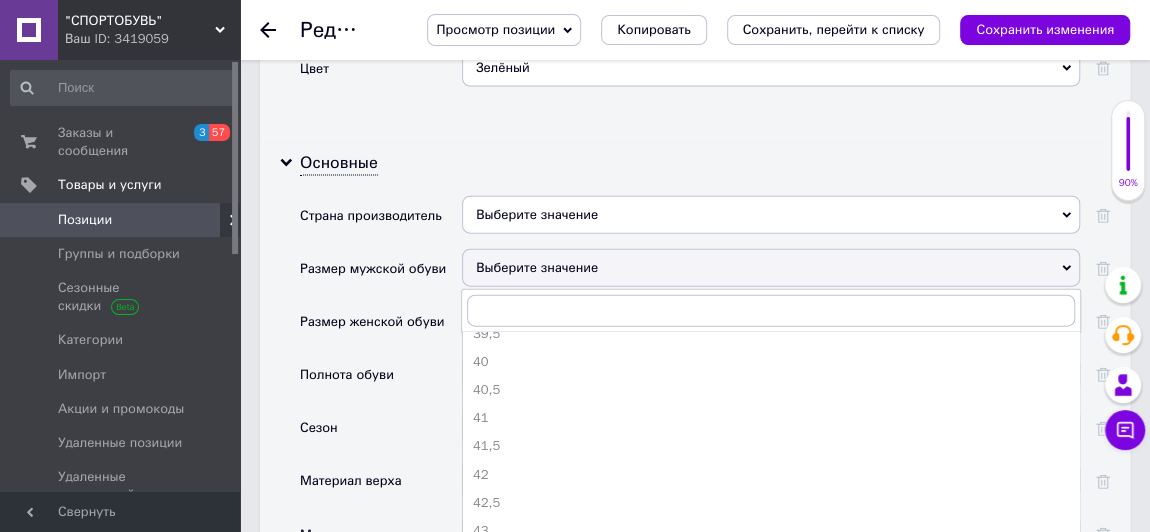 click on "41" at bounding box center [771, 418] 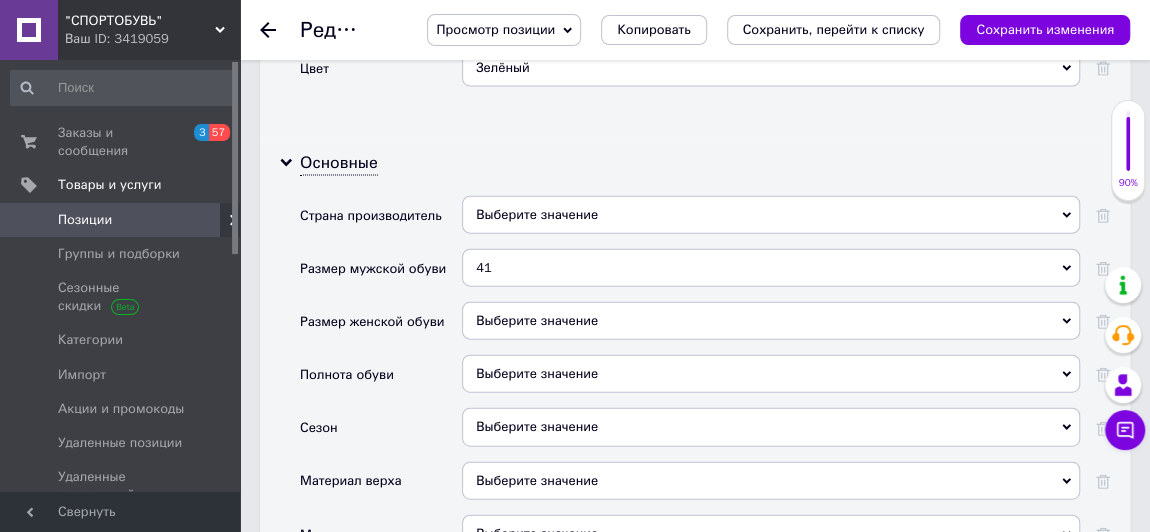 click on "Выберите значение" at bounding box center (771, 215) 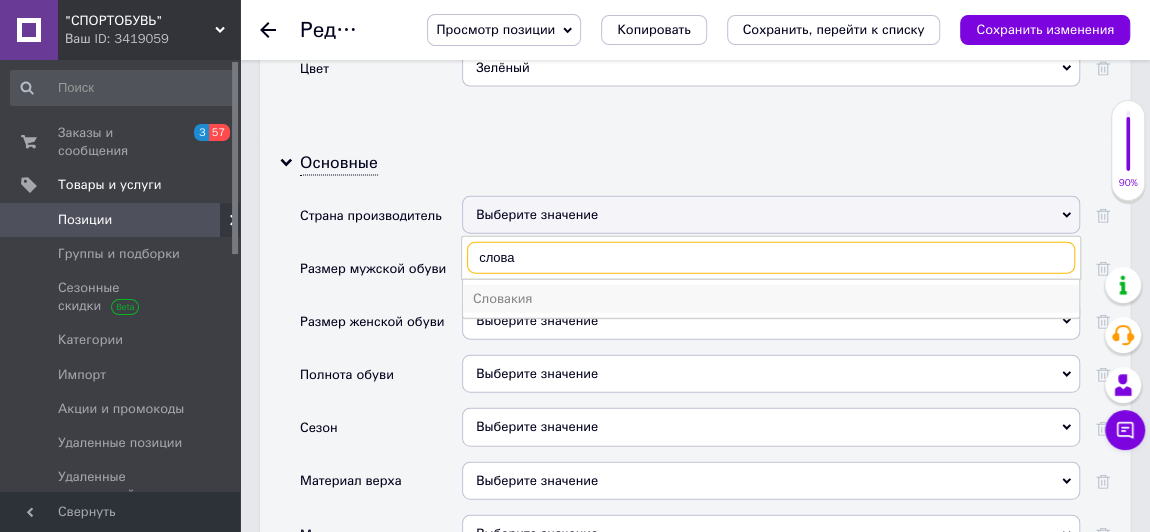 type on "слова" 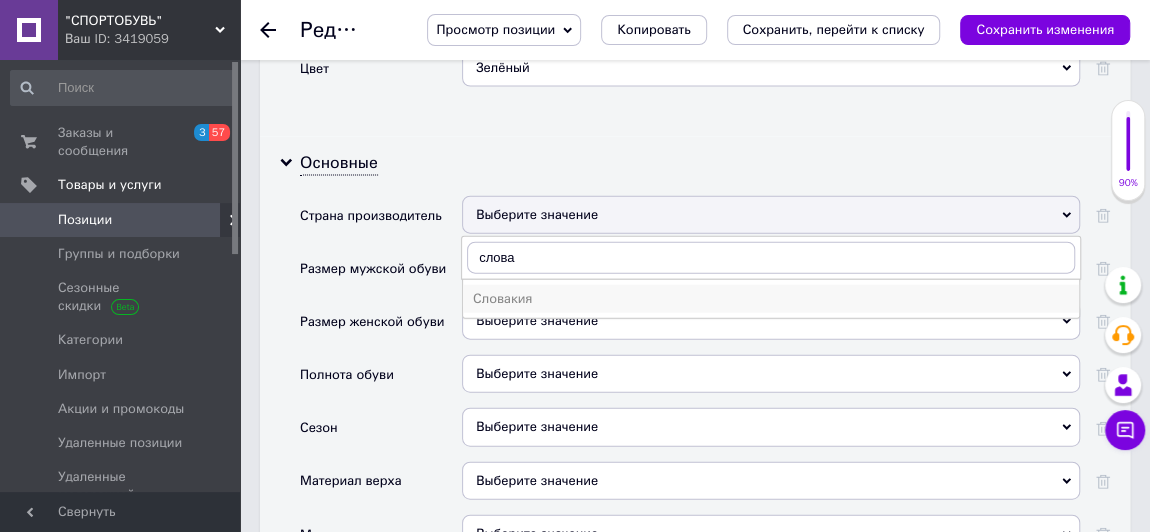 click on "Словакия" at bounding box center [771, 299] 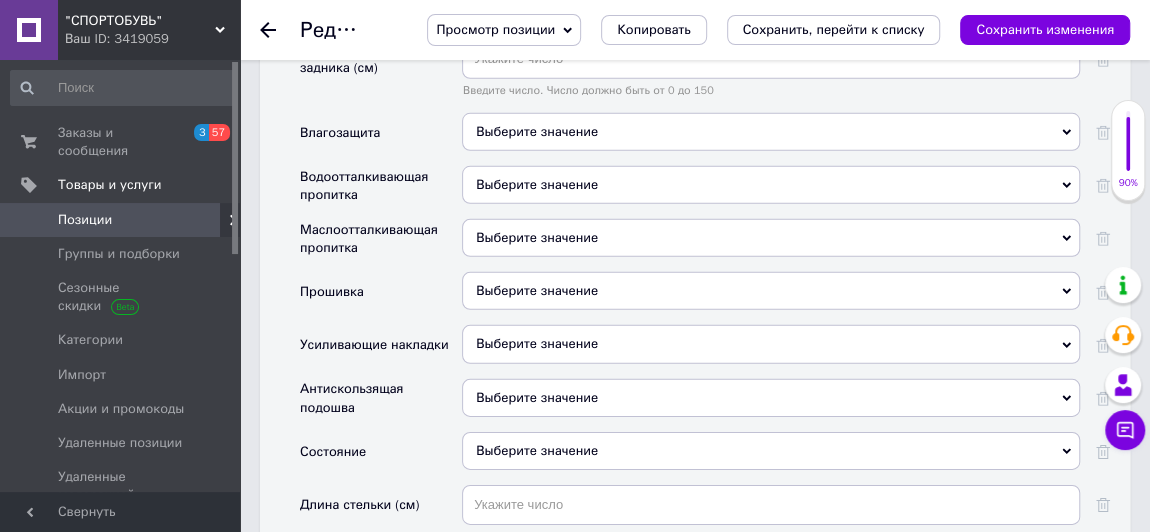 scroll, scrollTop: 2999, scrollLeft: 0, axis: vertical 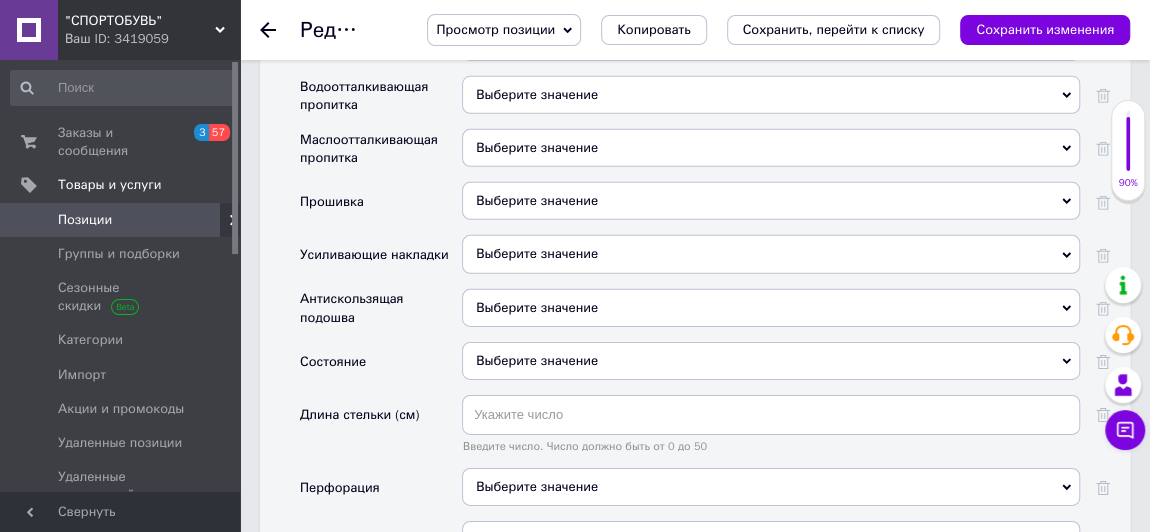 click on "Выберите значение" at bounding box center (771, 361) 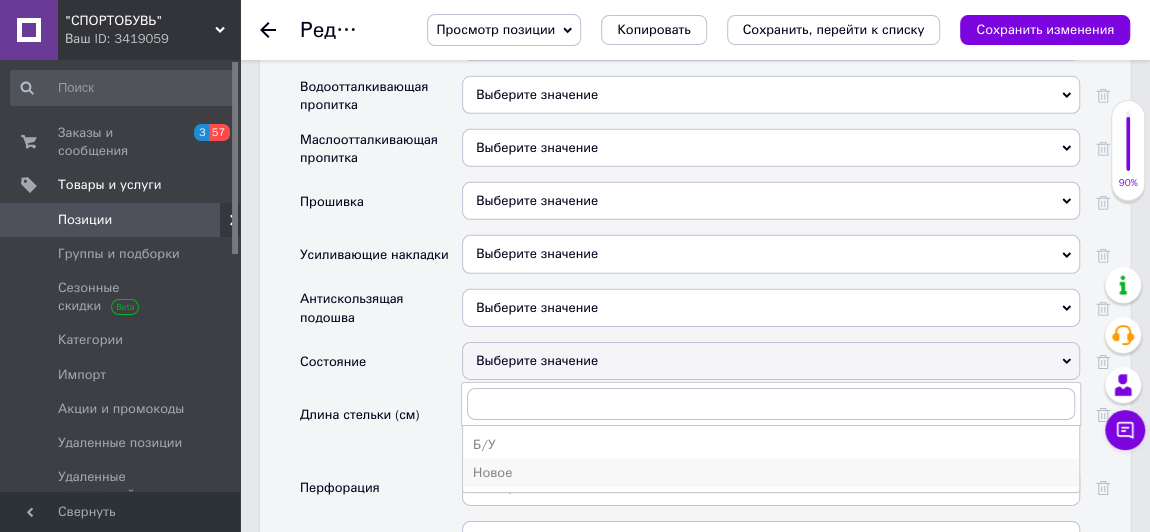 click on "Новое" at bounding box center [771, 473] 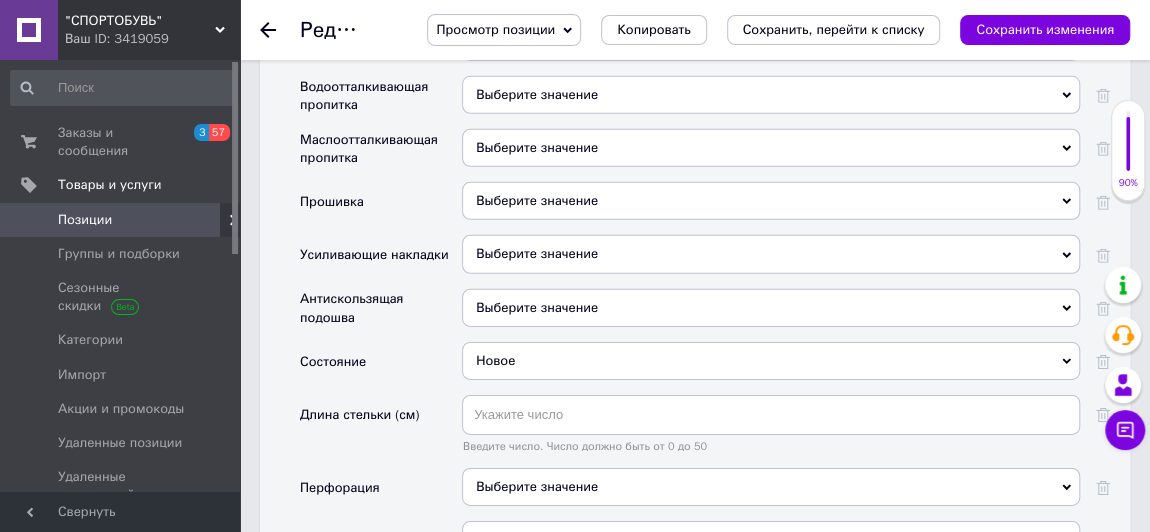 scroll, scrollTop: 3181, scrollLeft: 0, axis: vertical 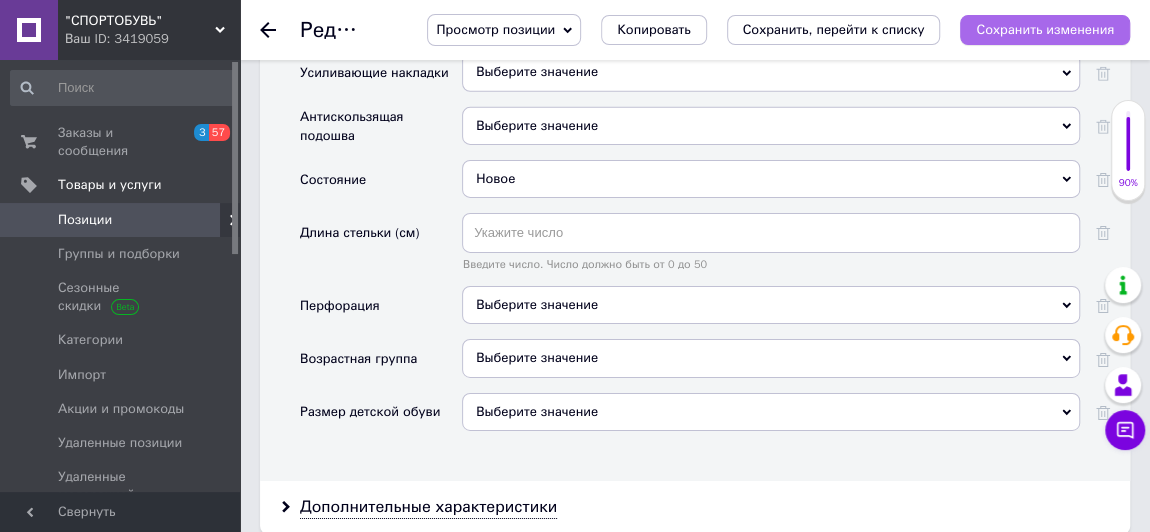 click on "Сохранить изменения" at bounding box center (1045, 29) 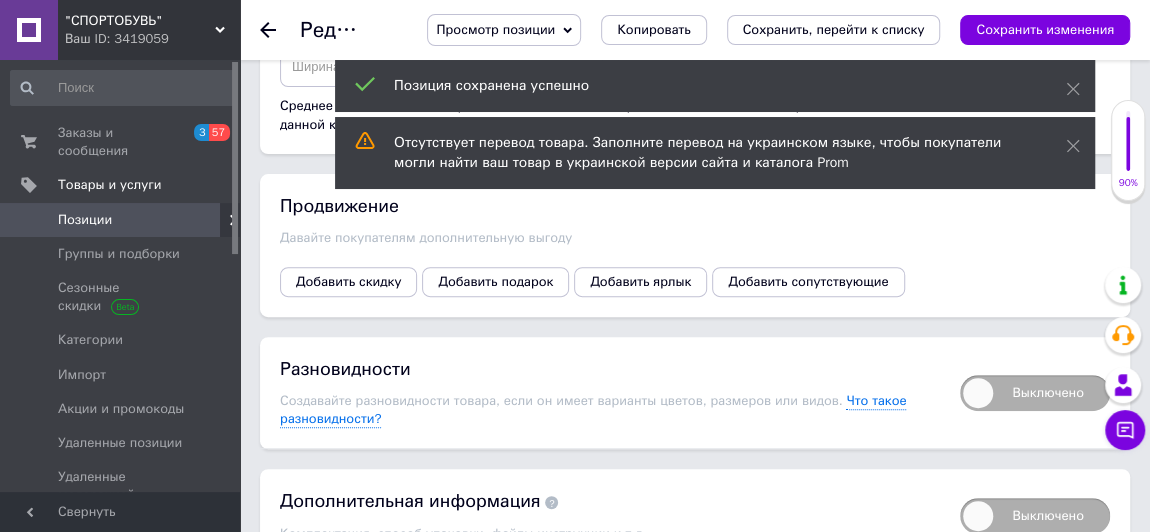 click on "Выключено" at bounding box center (1035, 393) 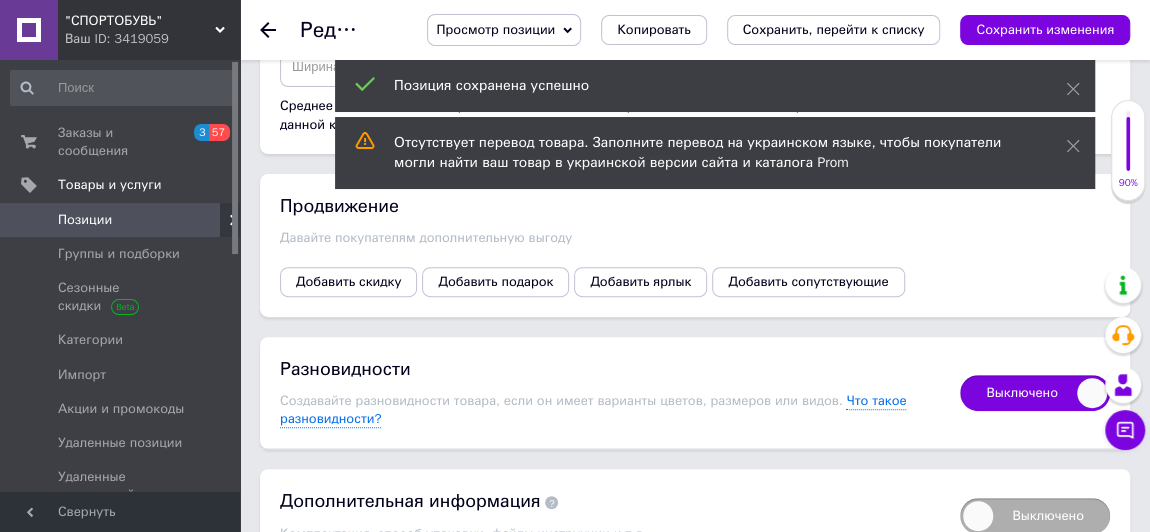 checkbox on "true" 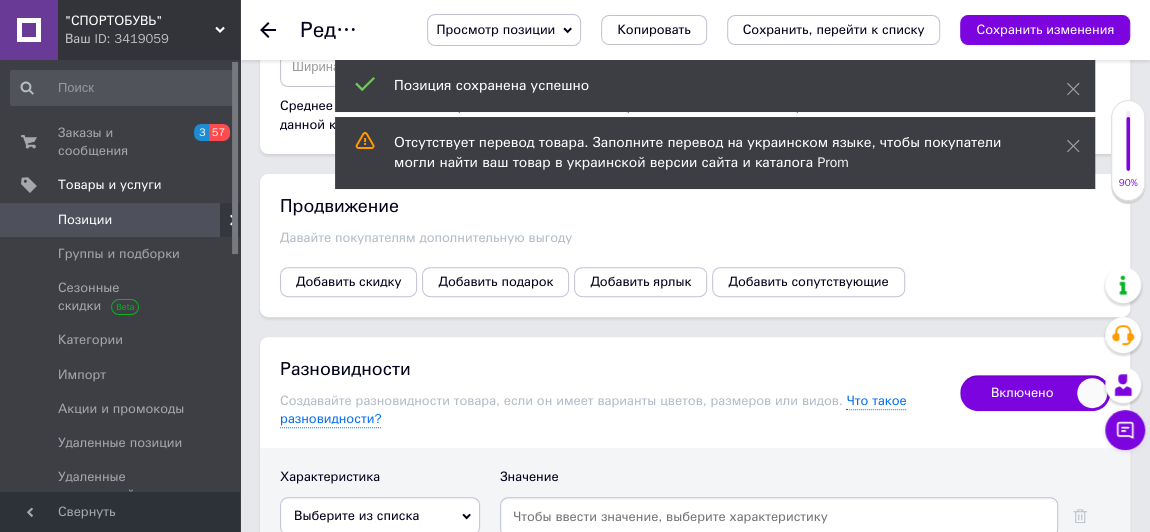 scroll, scrollTop: 4090, scrollLeft: 0, axis: vertical 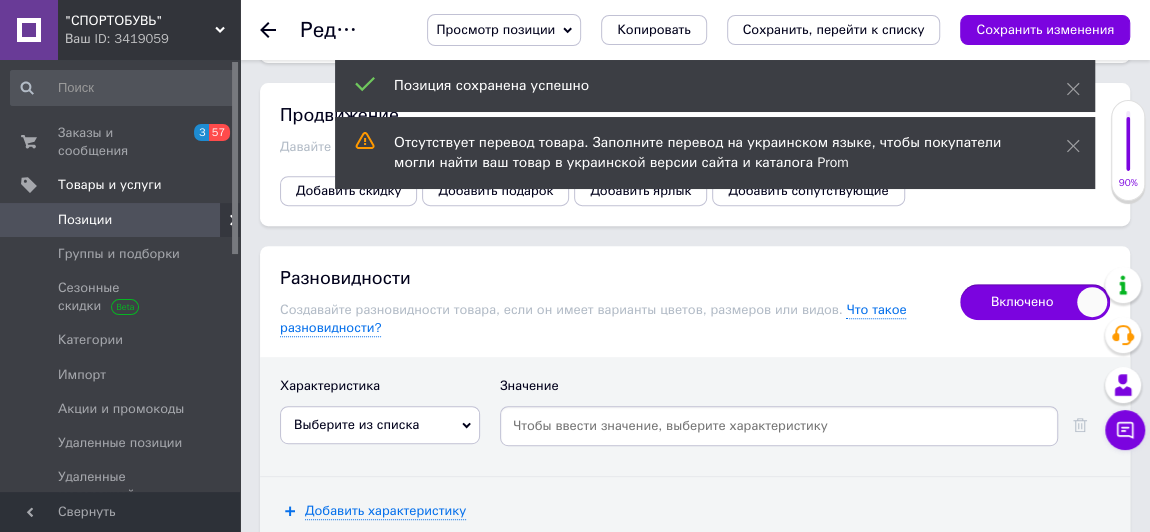 click on "Выберите из списка" at bounding box center (380, 425) 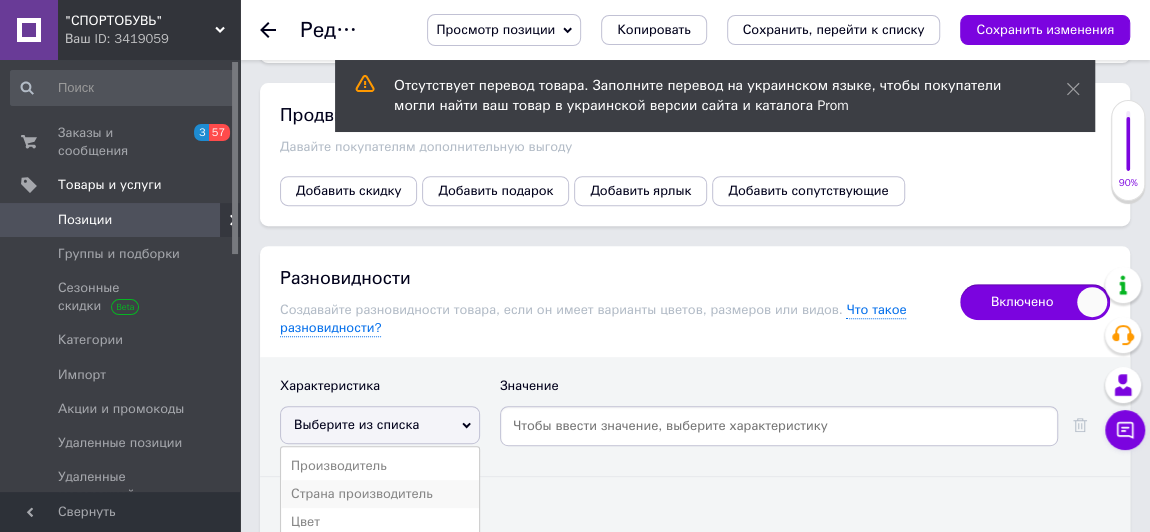 scroll, scrollTop: 4181, scrollLeft: 0, axis: vertical 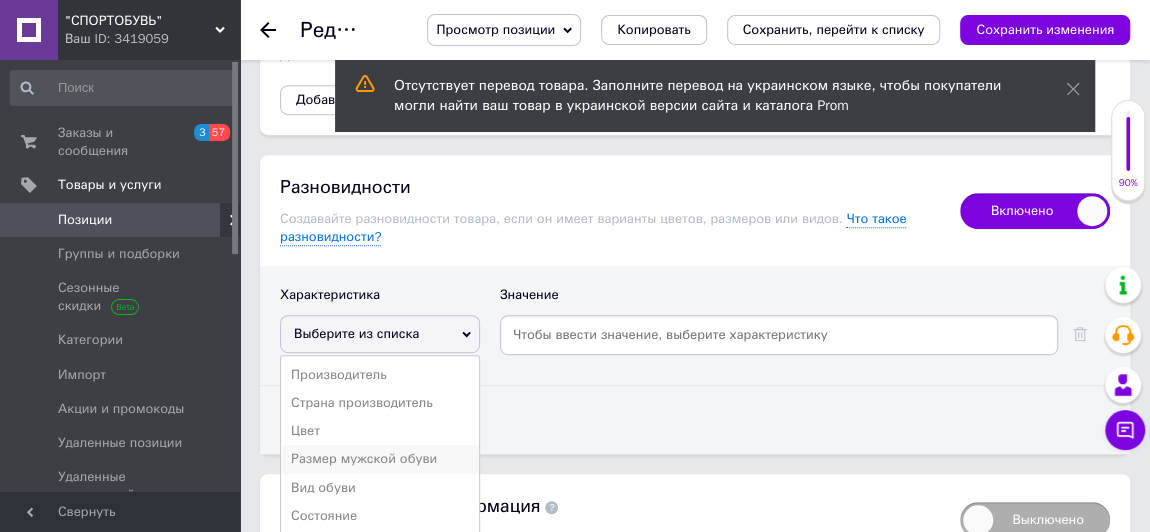 click on "Размер мужской обуви" at bounding box center (380, 459) 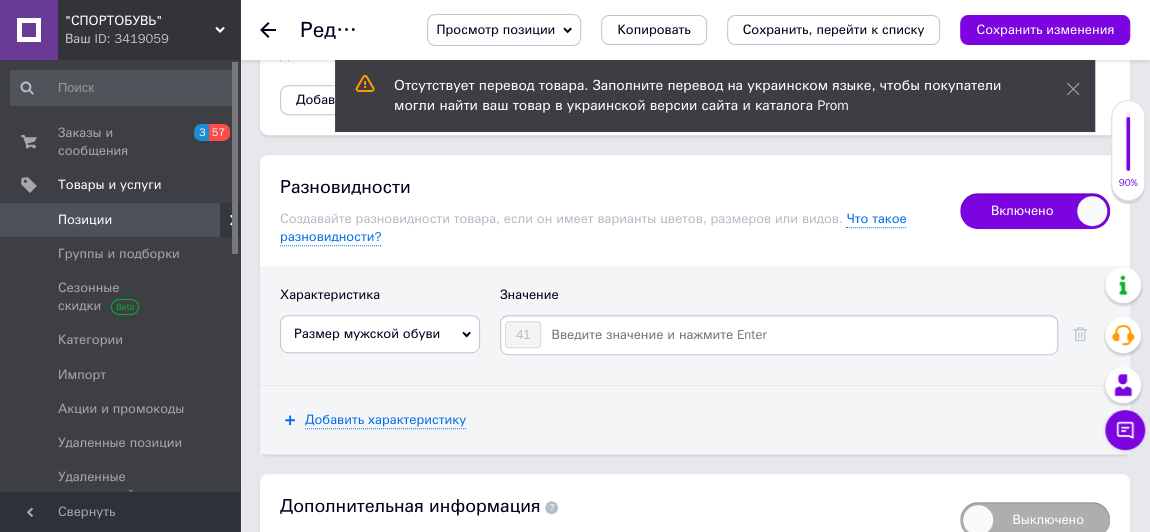 click at bounding box center (798, 335) 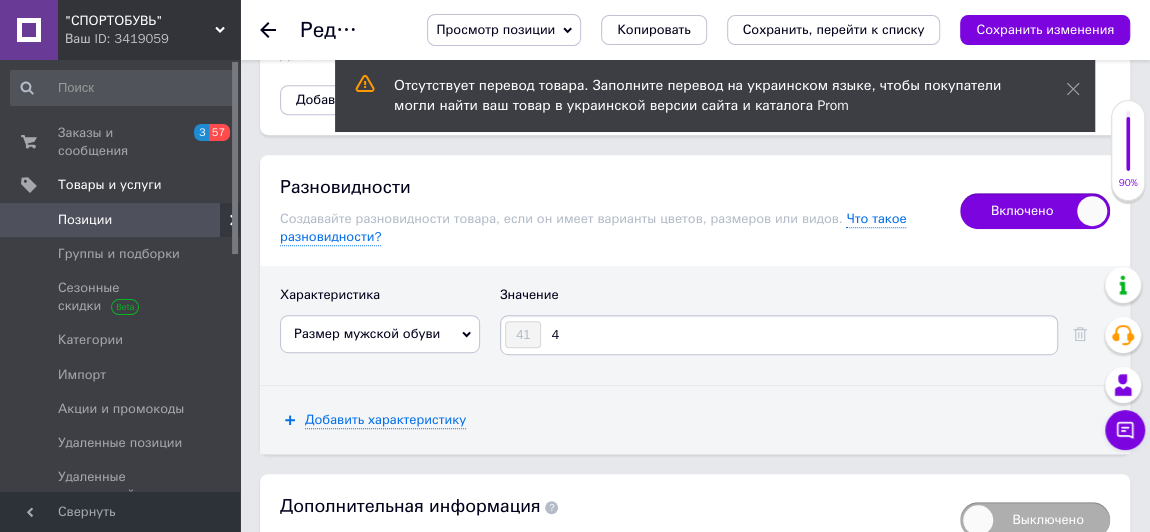 type on "46" 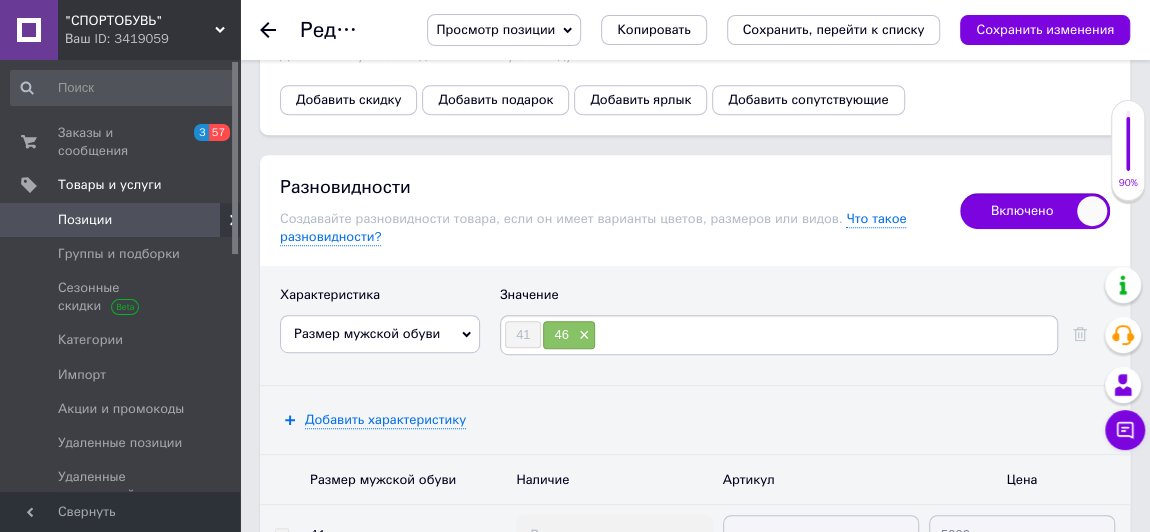 type on "5" 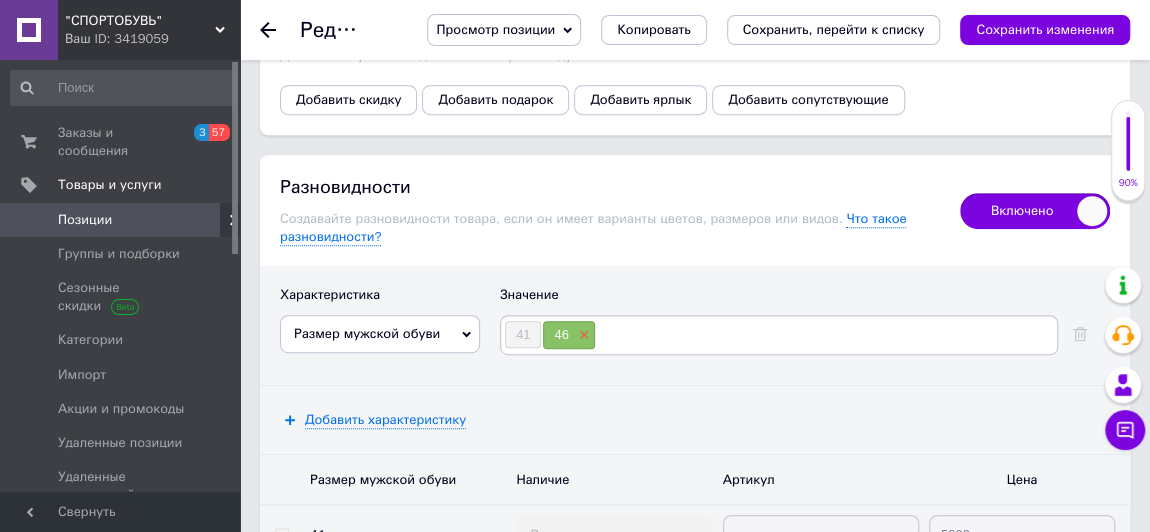 click on "×" at bounding box center (582, 335) 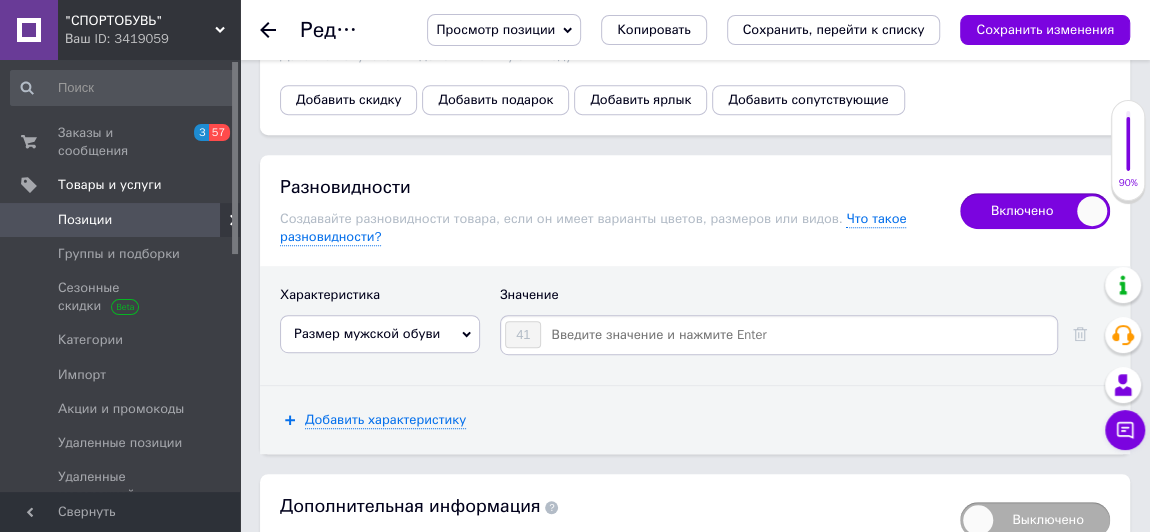 click at bounding box center (798, 335) 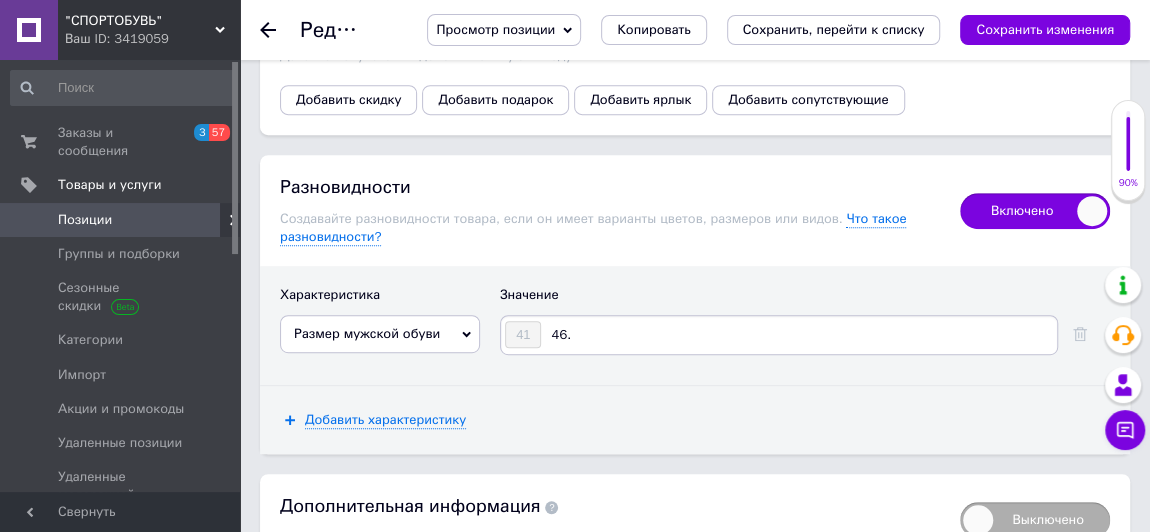 type on "46.5" 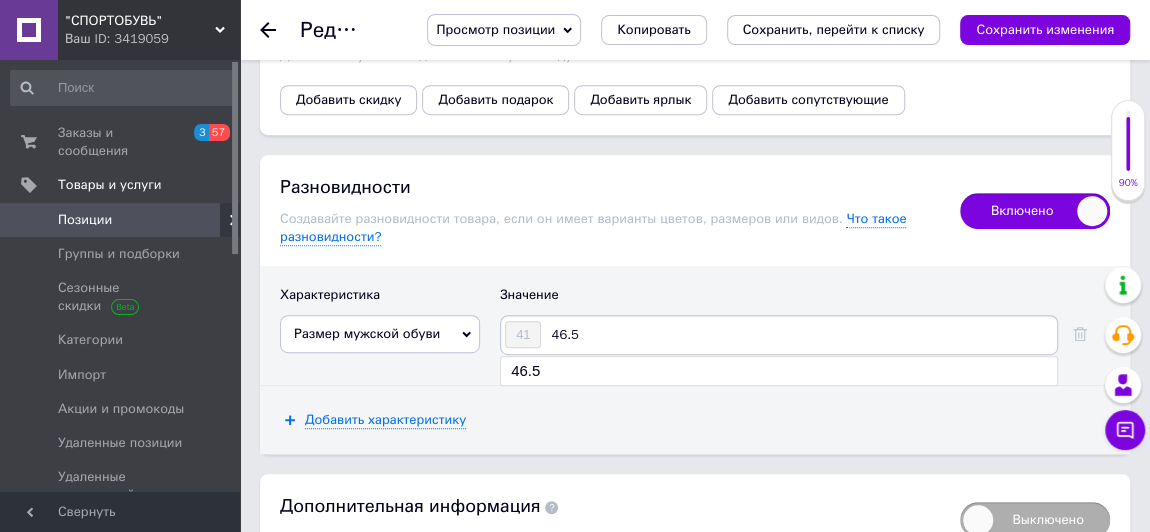 type 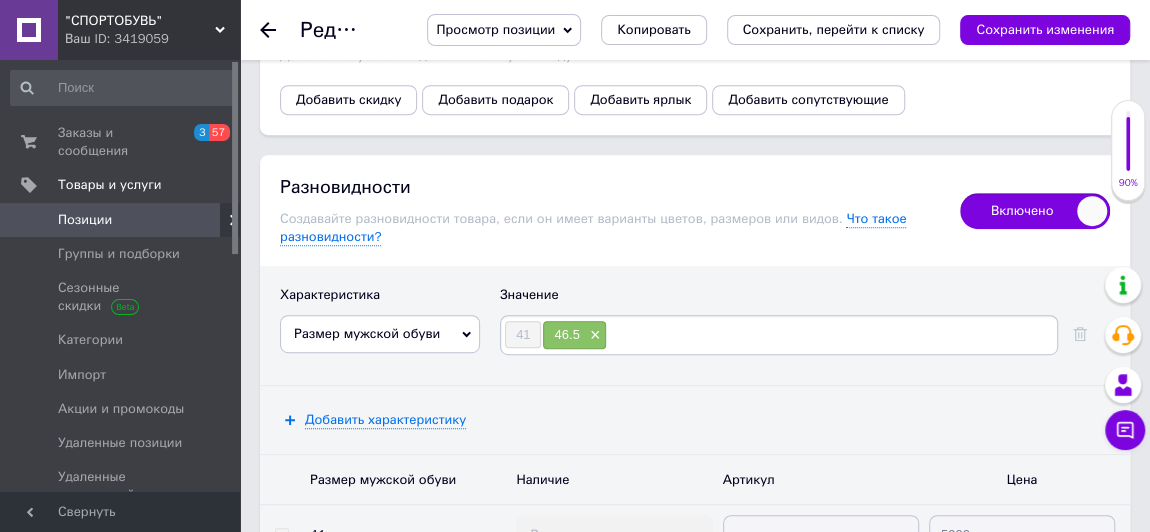 scroll, scrollTop: 4427, scrollLeft: 0, axis: vertical 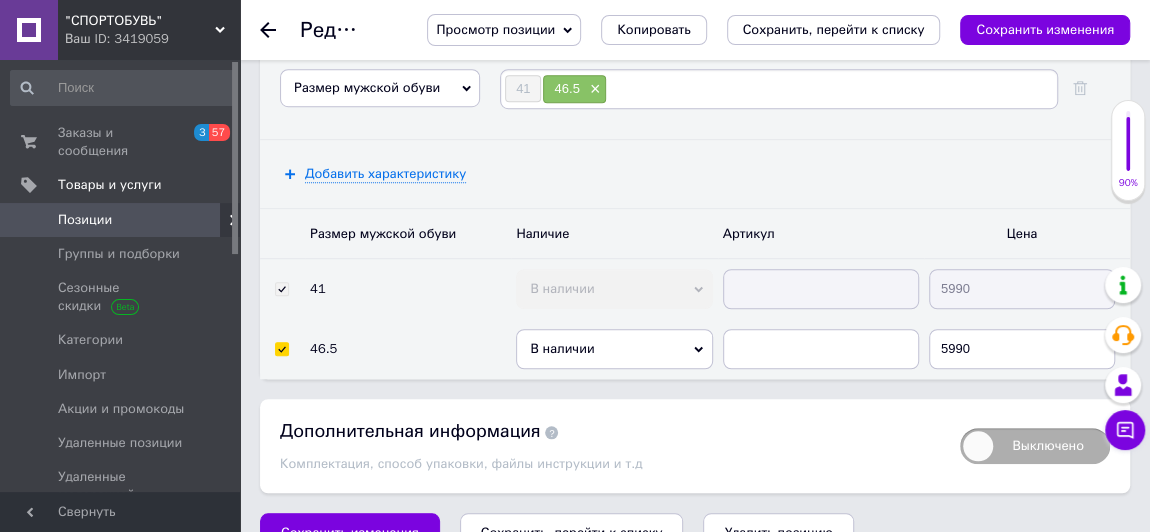 click on "Сохранить, перейти к списку" at bounding box center [572, 532] 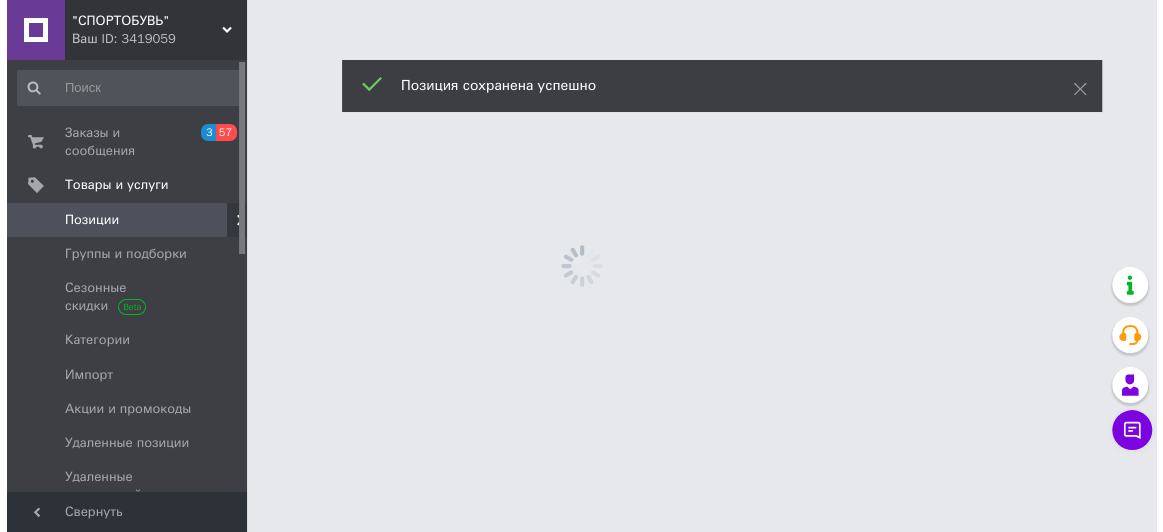 scroll, scrollTop: 0, scrollLeft: 0, axis: both 